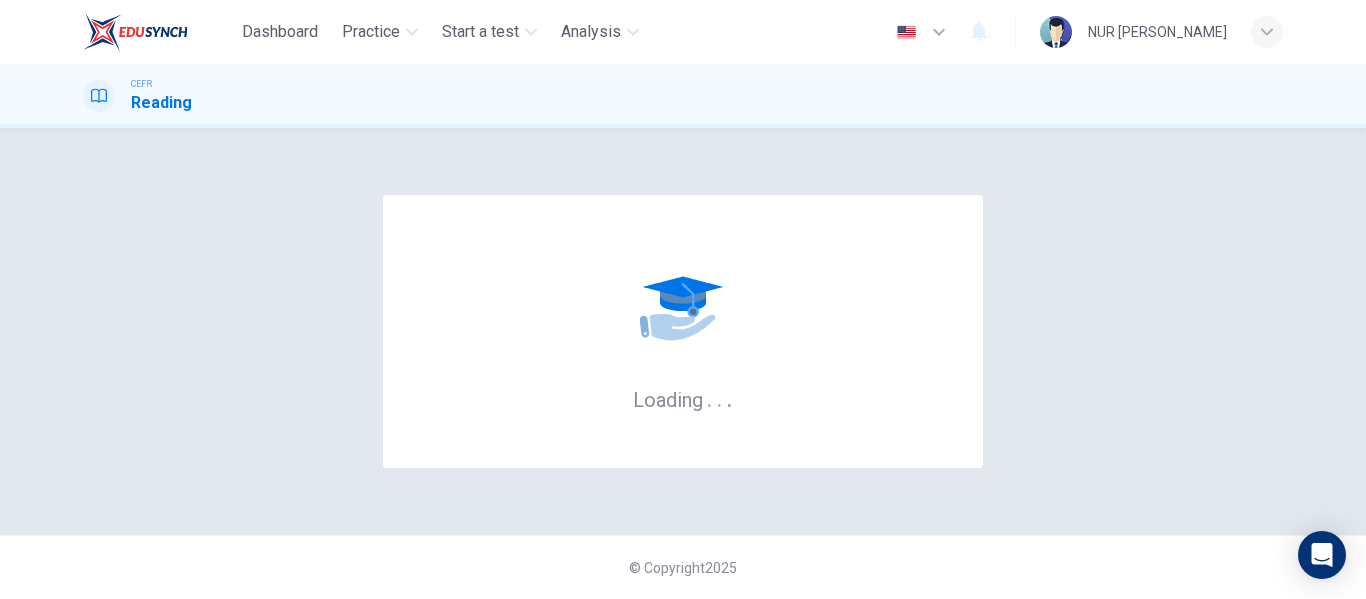 scroll, scrollTop: 0, scrollLeft: 0, axis: both 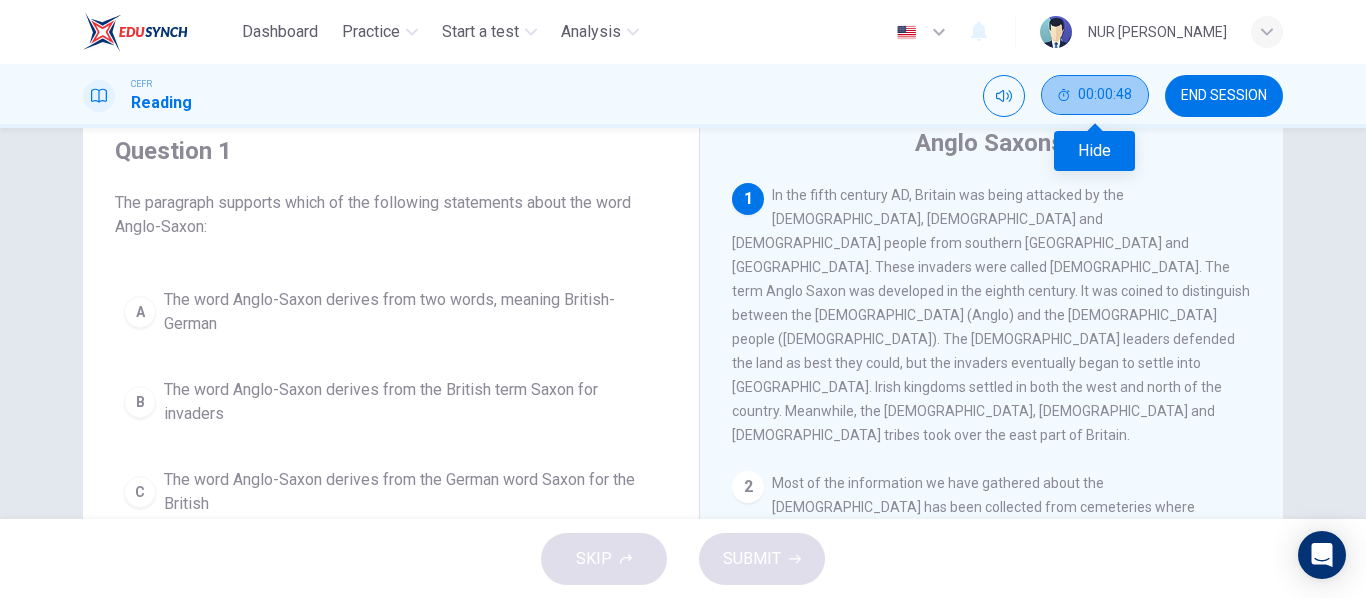 click on "00:00:48" at bounding box center (1095, 95) 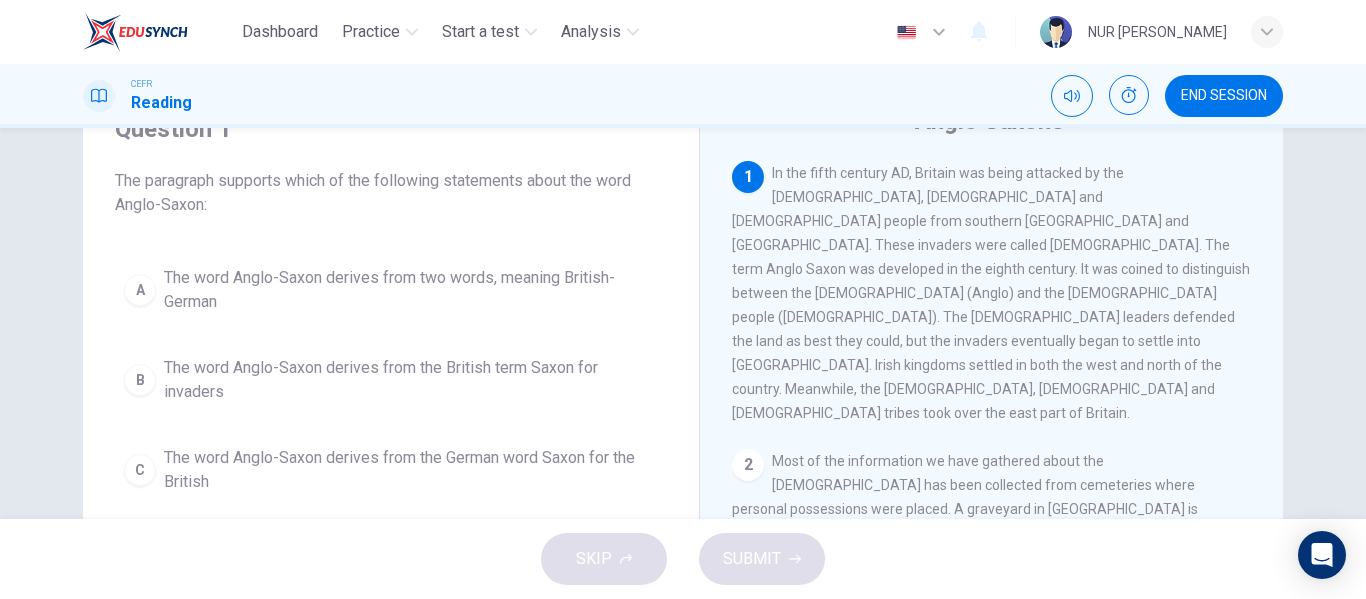 scroll, scrollTop: 0, scrollLeft: 0, axis: both 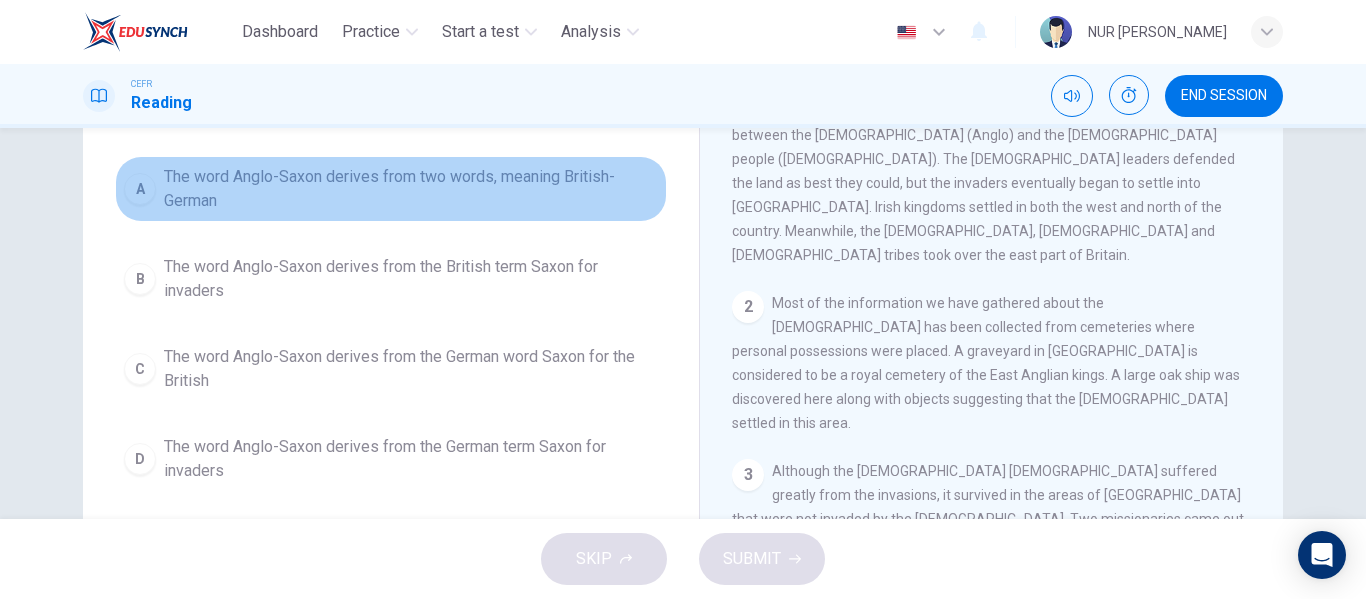 click on "A The word Anglo-Saxon derives from two words, meaning British-German" at bounding box center [391, 189] 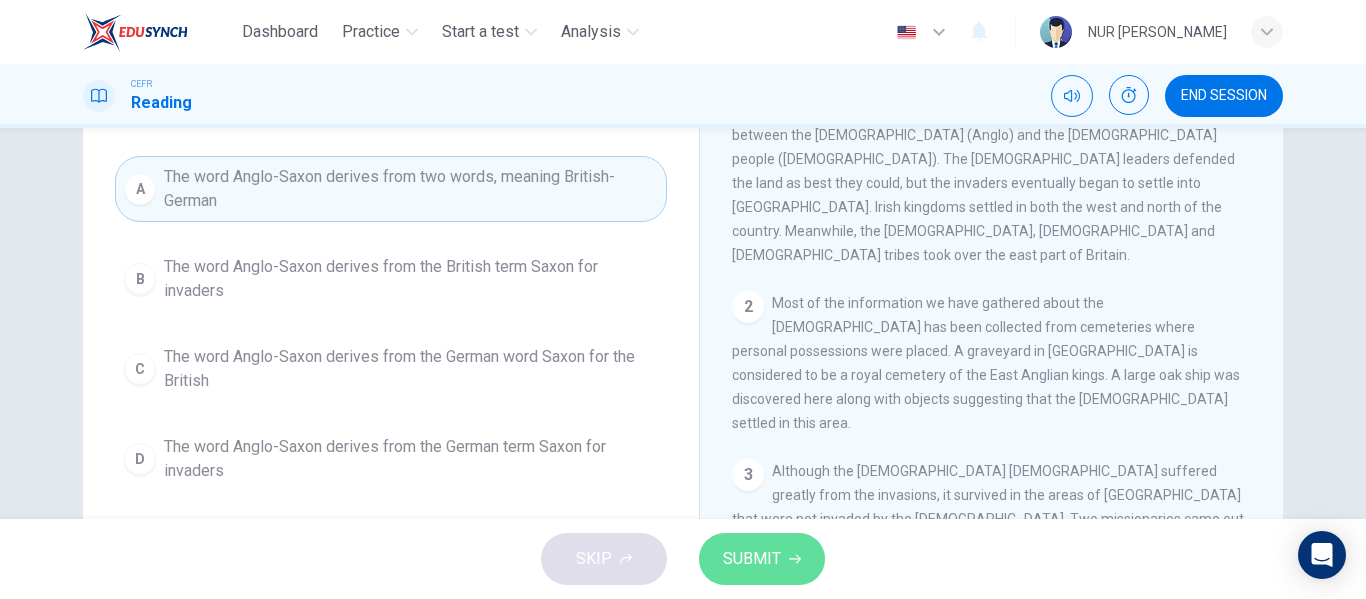 click on "SUBMIT" at bounding box center (752, 559) 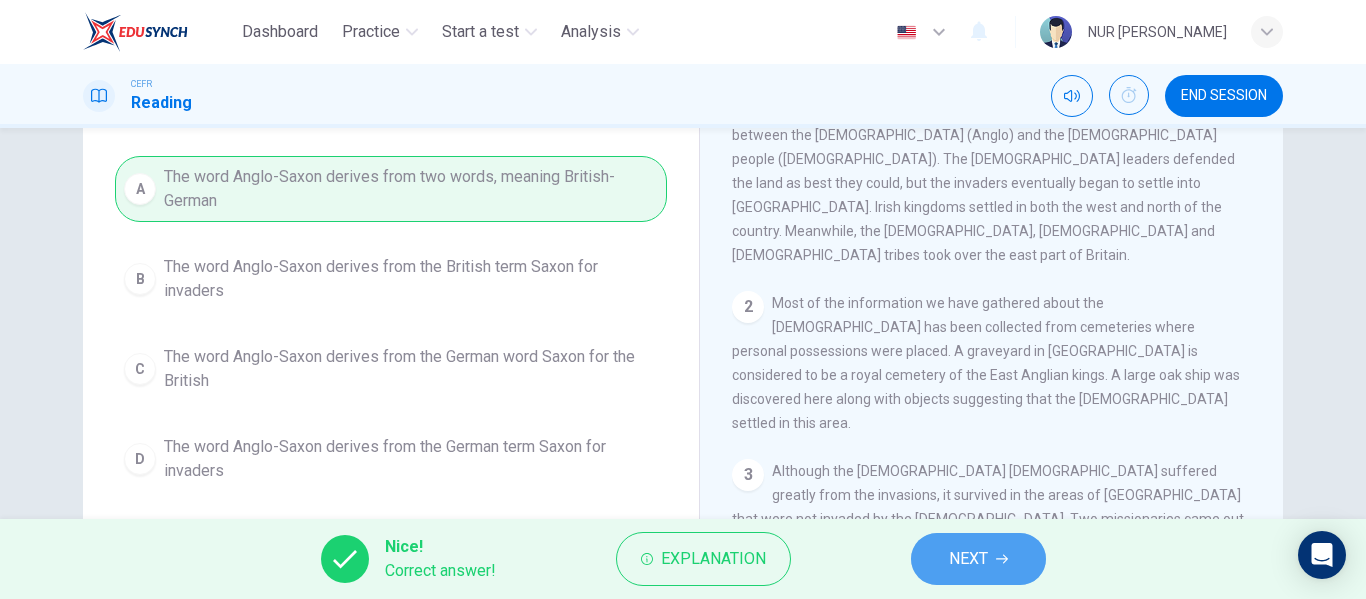 click on "NEXT" at bounding box center [968, 559] 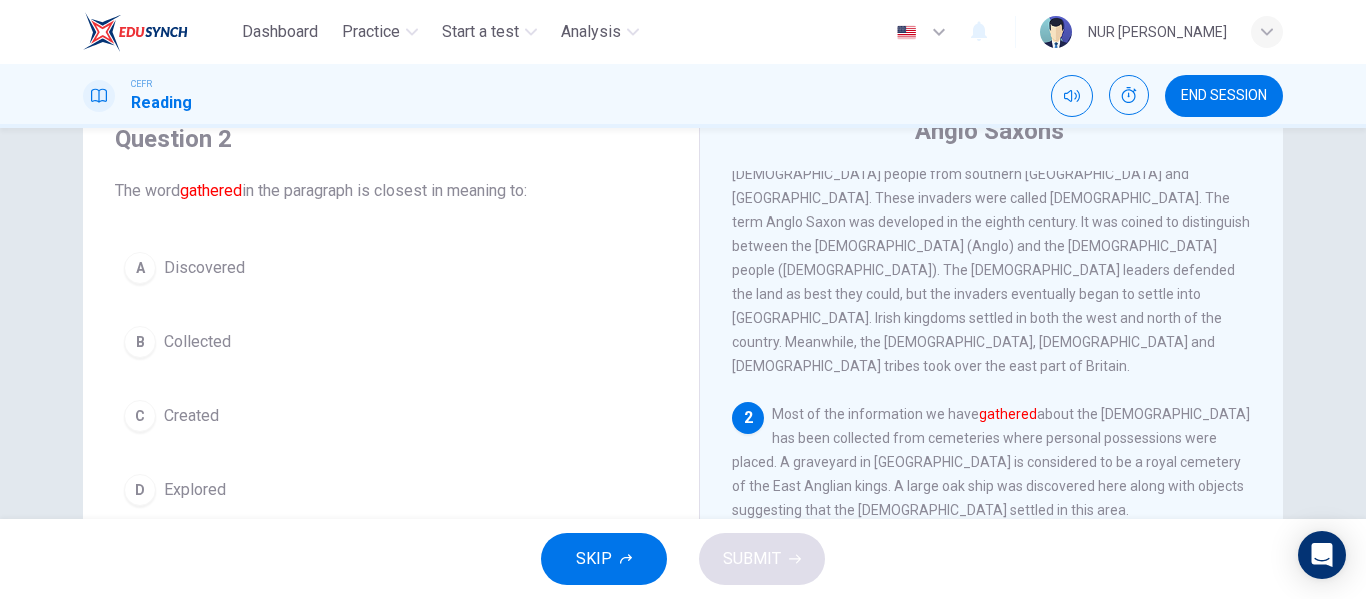 scroll, scrollTop: 84, scrollLeft: 0, axis: vertical 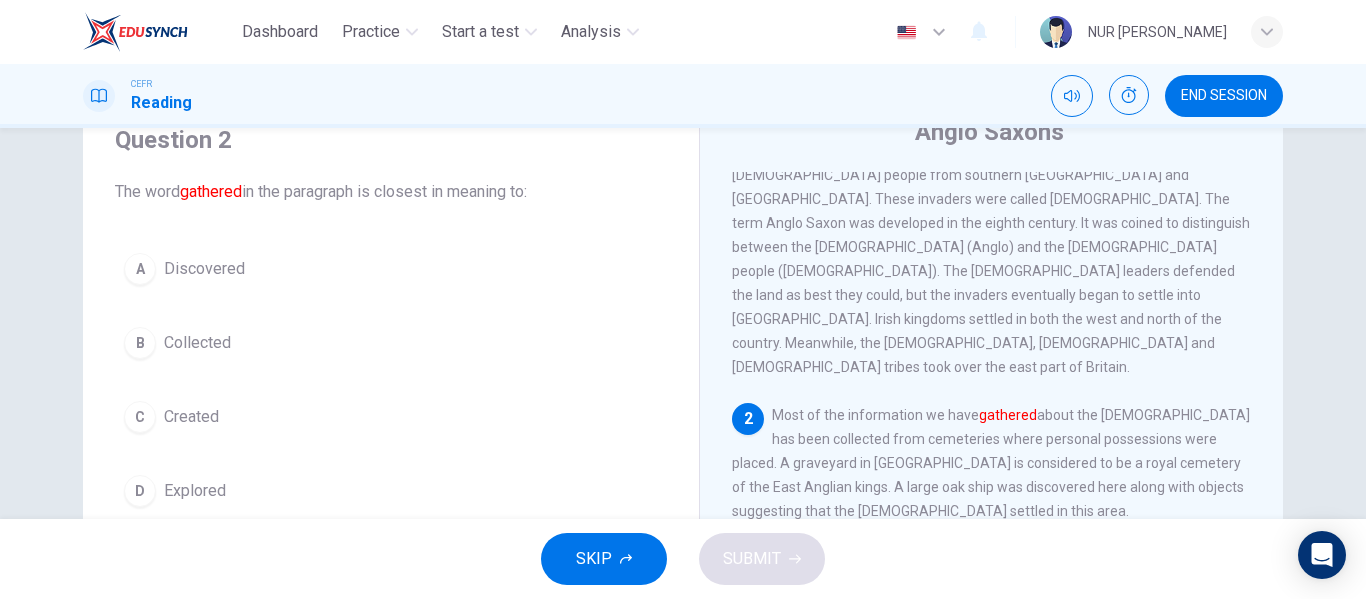 click on "B Collected" at bounding box center [391, 343] 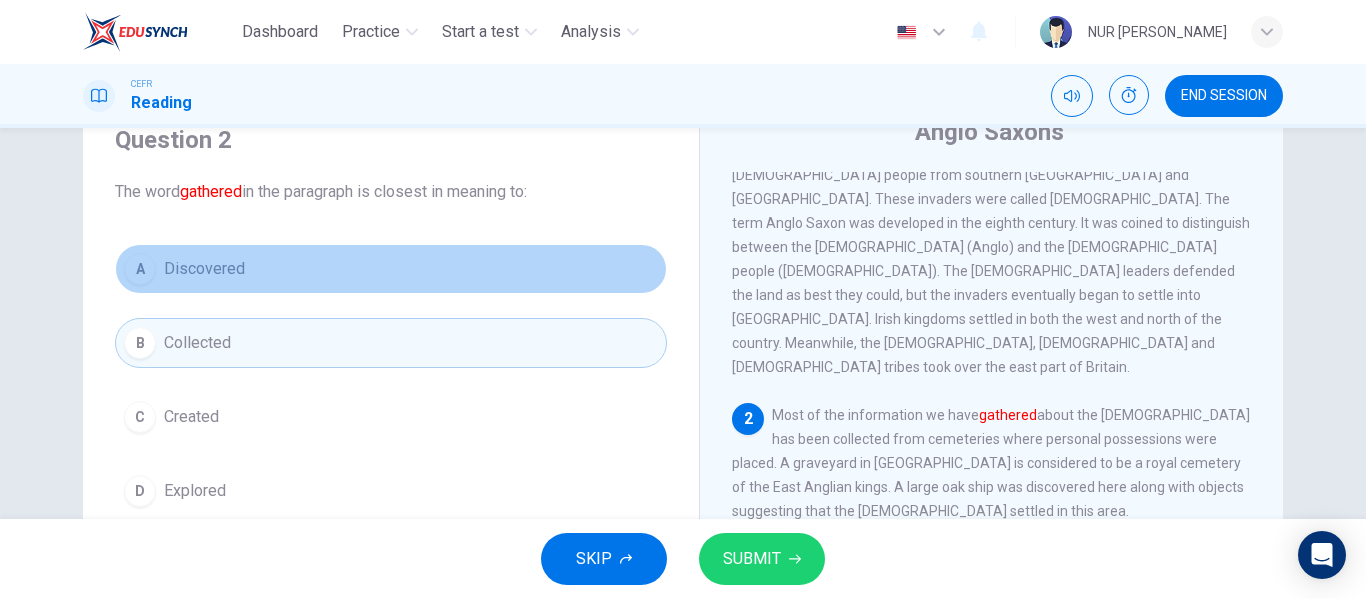 click on "A Discovered" at bounding box center (391, 269) 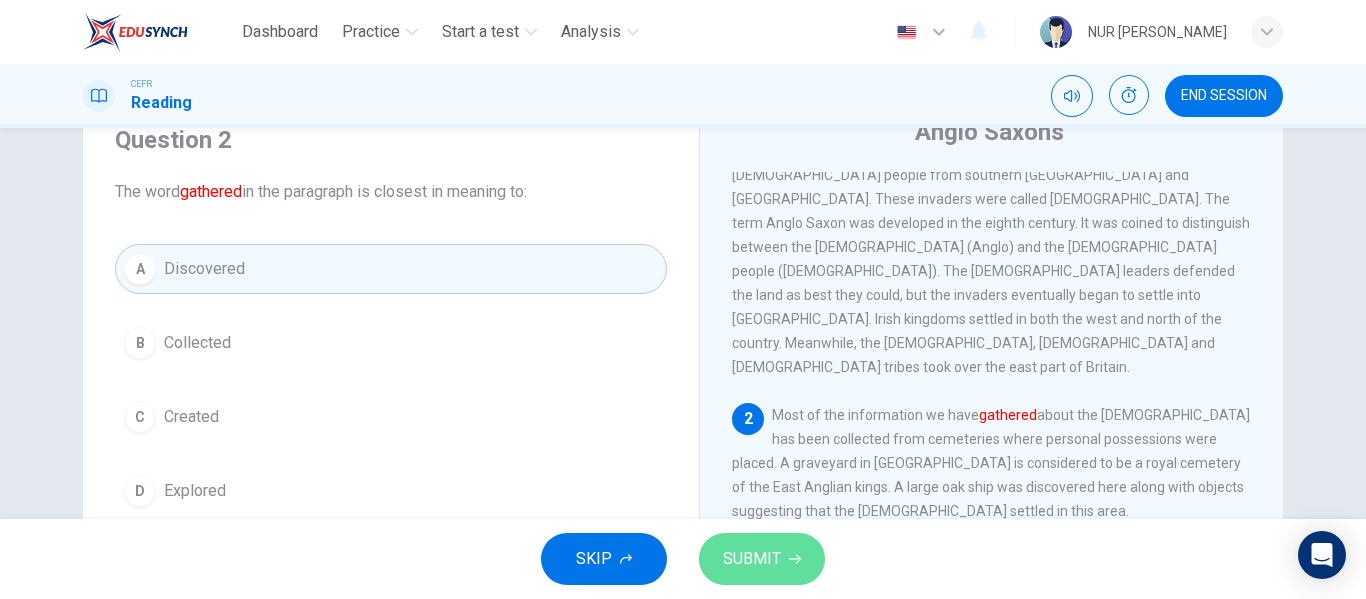 click on "SUBMIT" at bounding box center (752, 559) 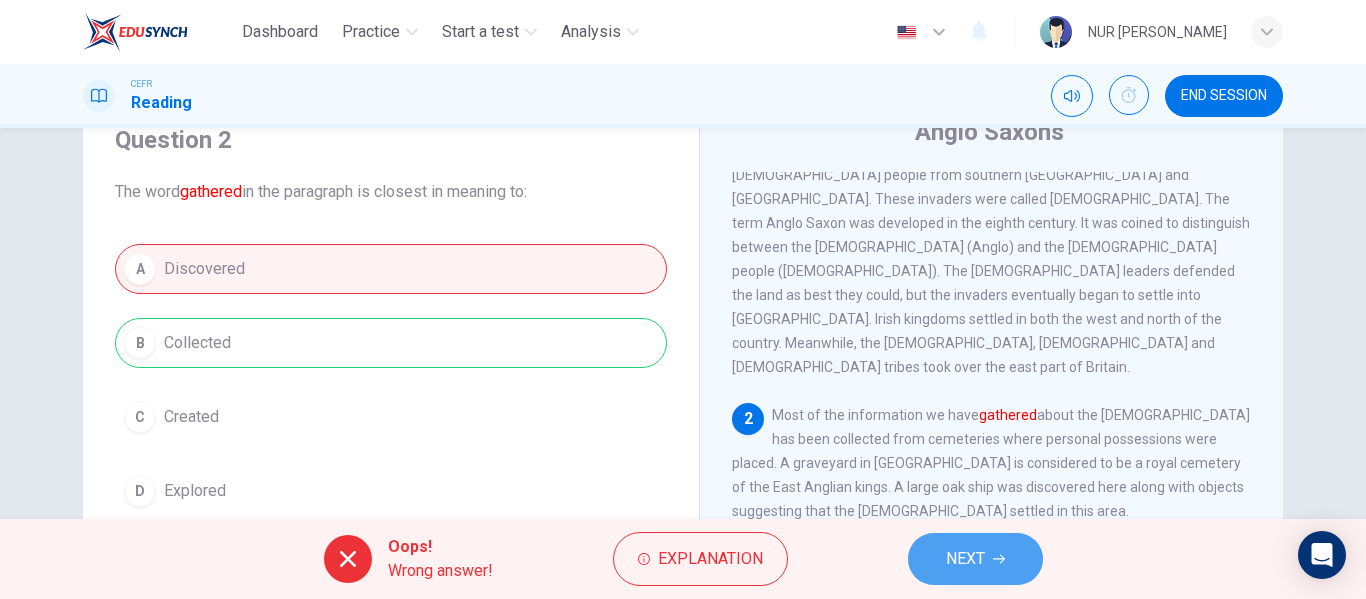 click 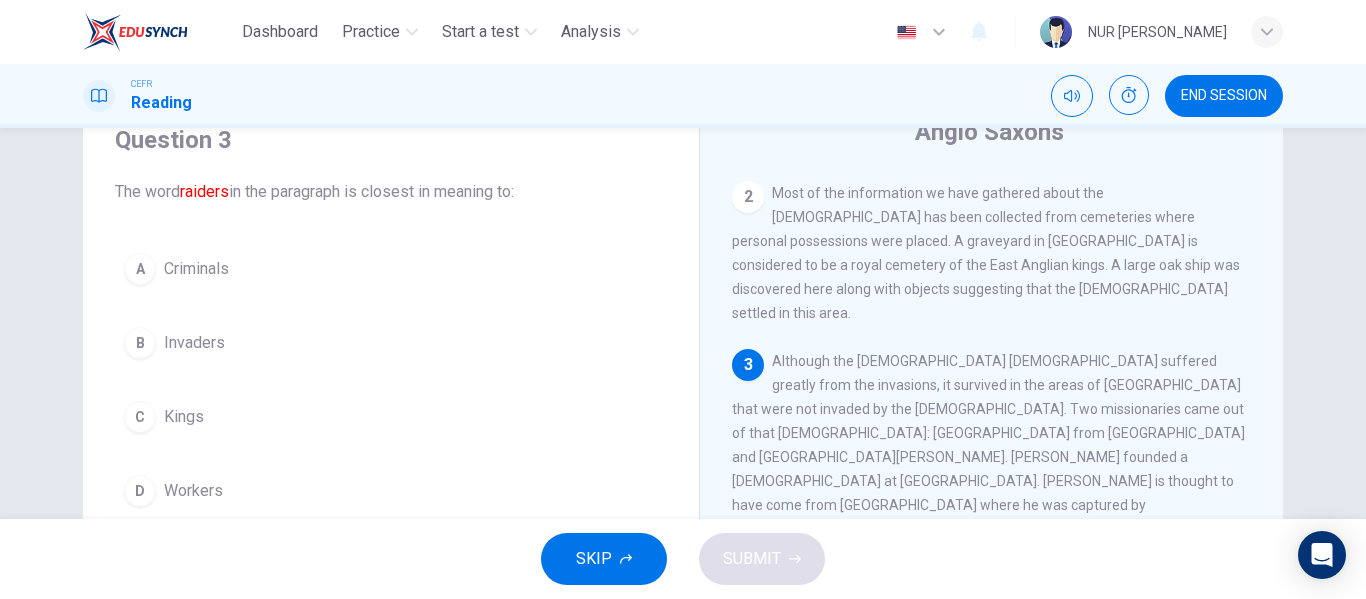 scroll, scrollTop: 280, scrollLeft: 0, axis: vertical 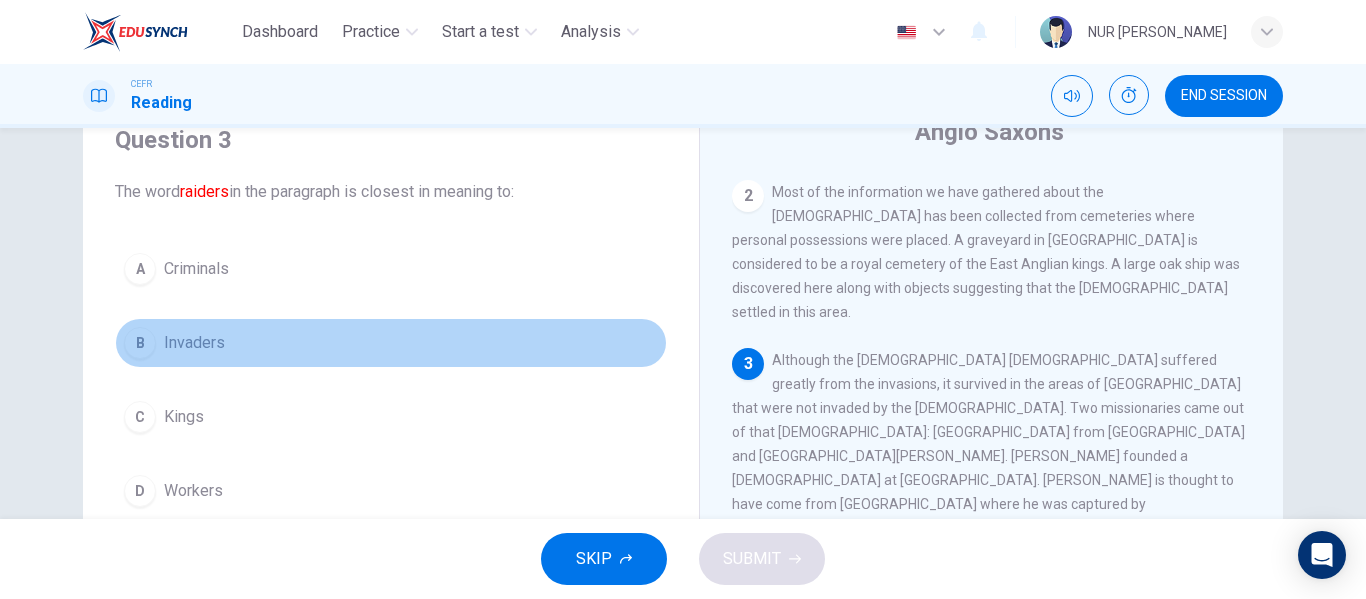 click on "B Invaders" at bounding box center (391, 343) 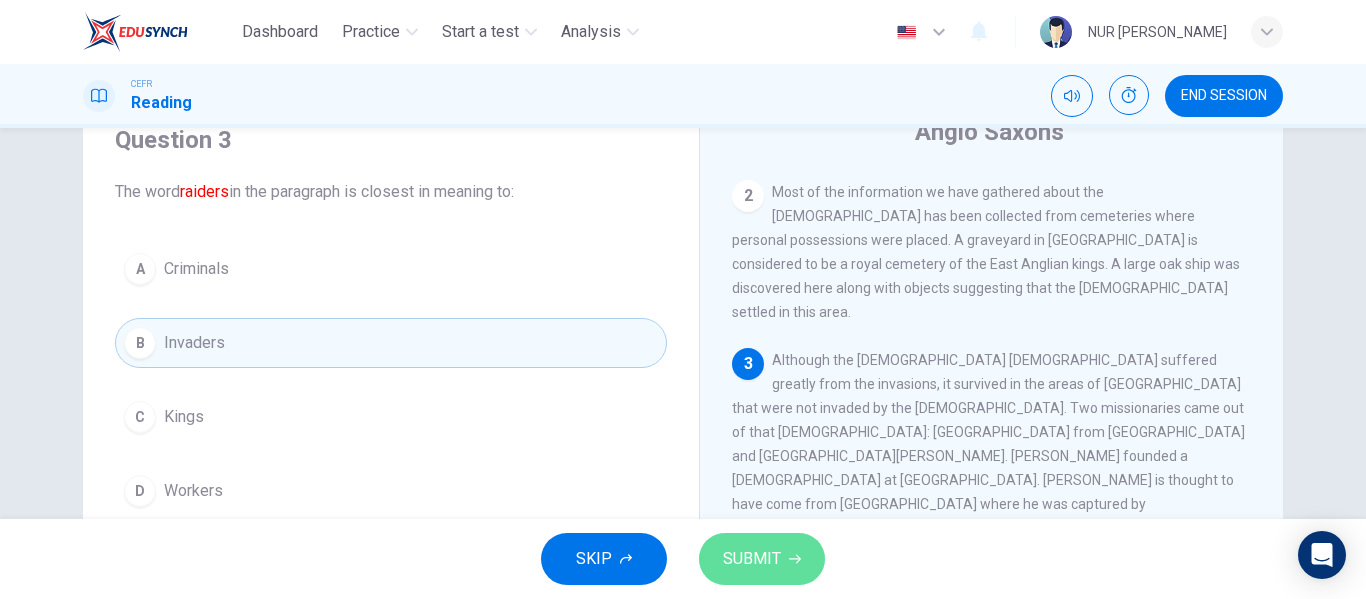 click on "SUBMIT" at bounding box center (762, 559) 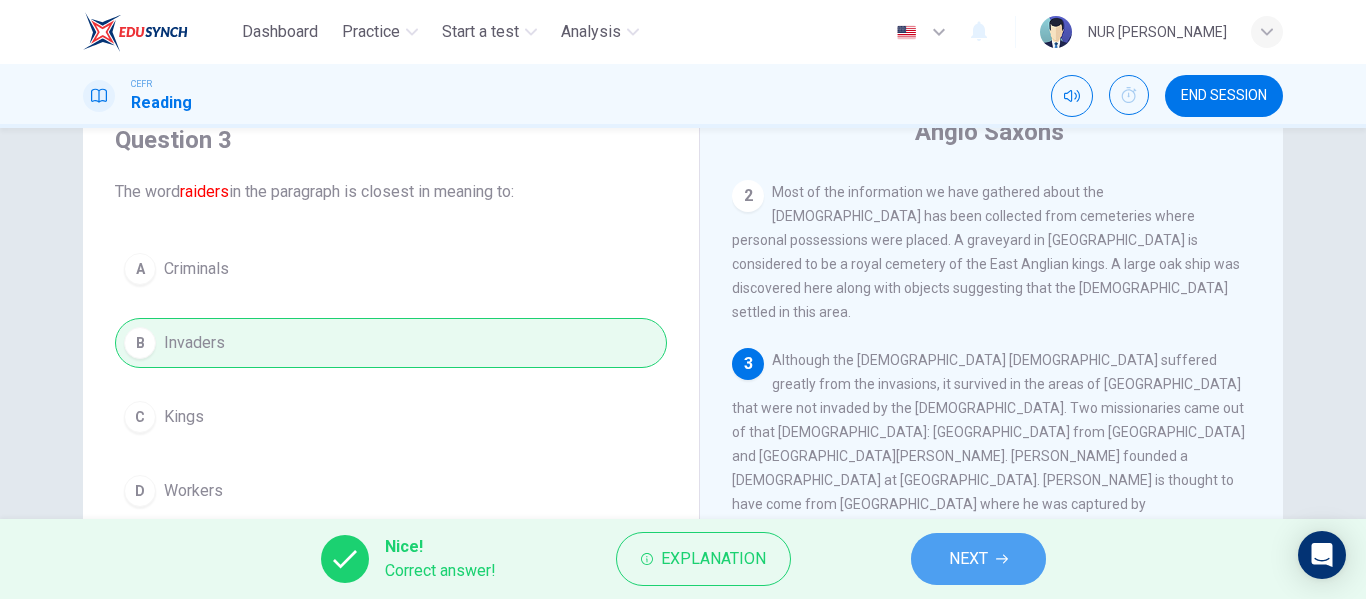 click on "NEXT" at bounding box center [968, 559] 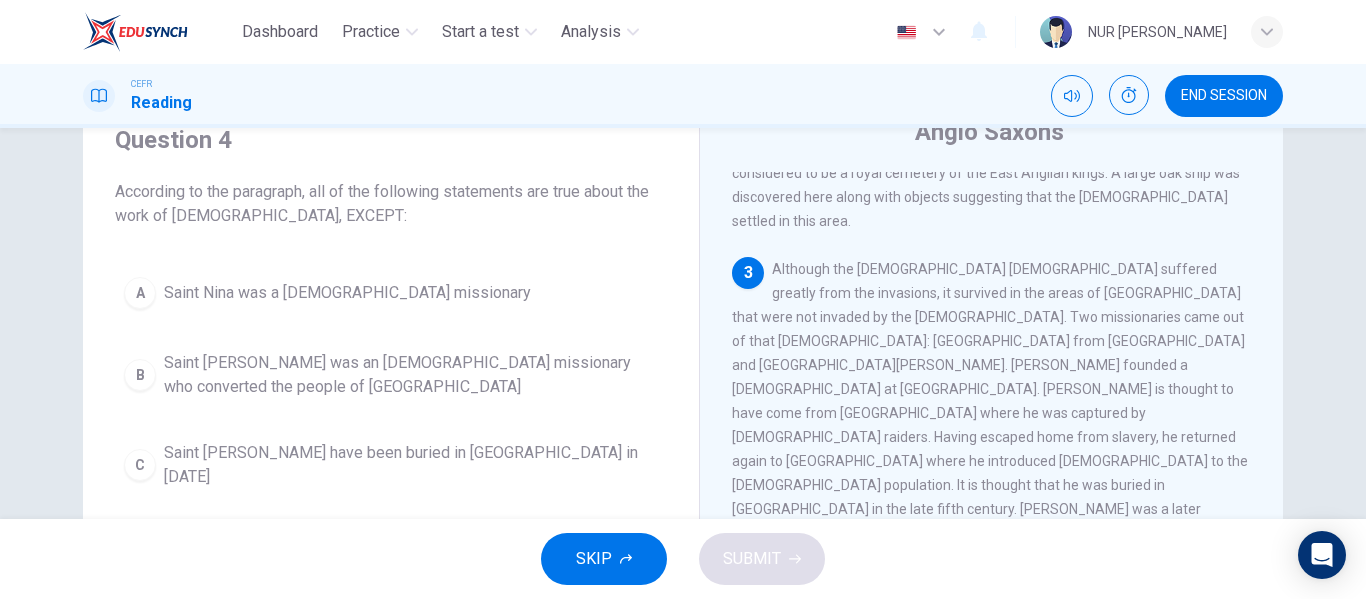 scroll, scrollTop: 374, scrollLeft: 0, axis: vertical 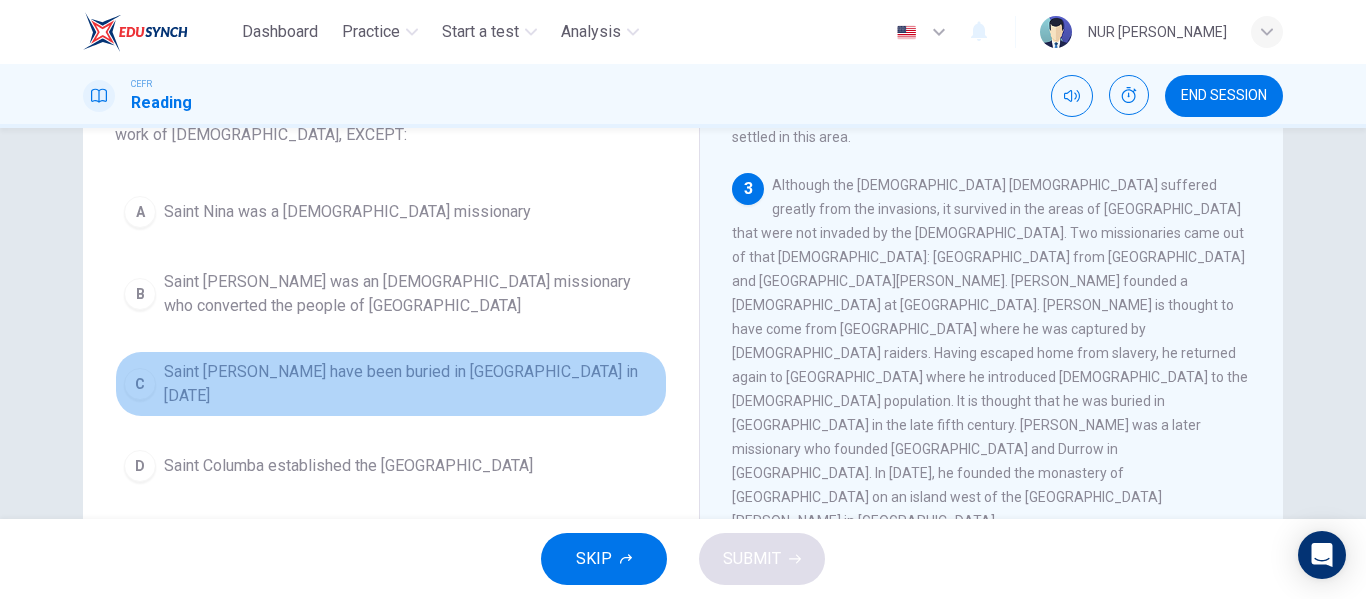 click on "Saint [PERSON_NAME] have been buried in [GEOGRAPHIC_DATA] in [DATE]" at bounding box center [411, 384] 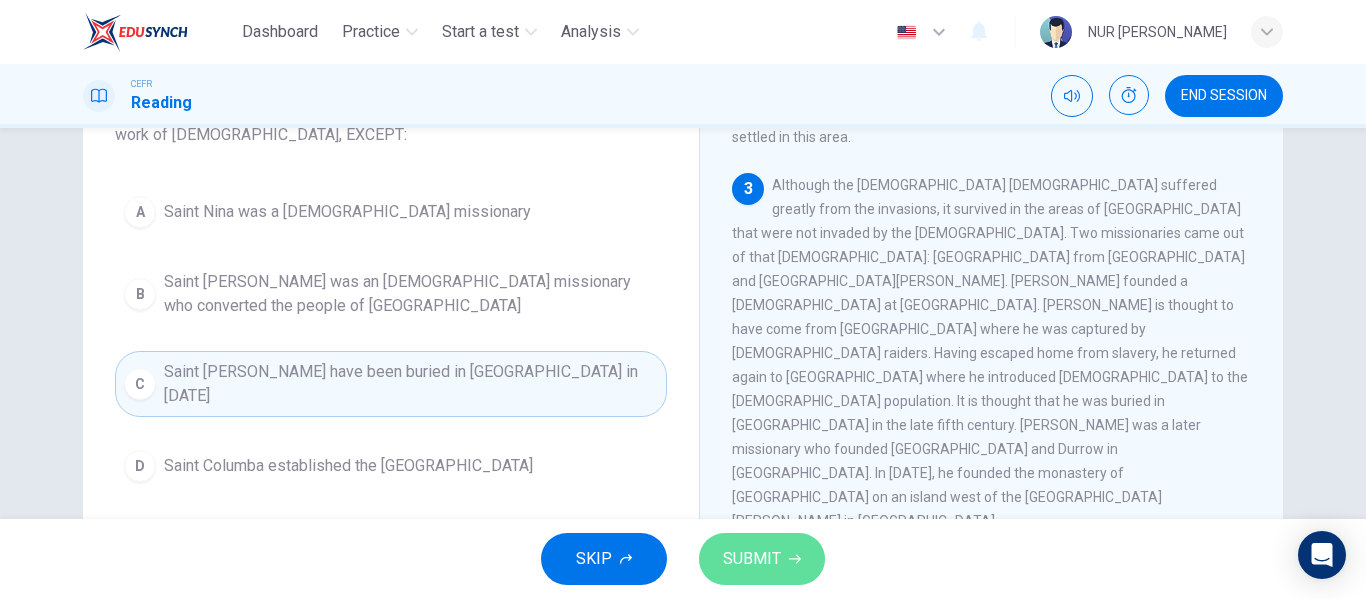 click on "SUBMIT" at bounding box center (752, 559) 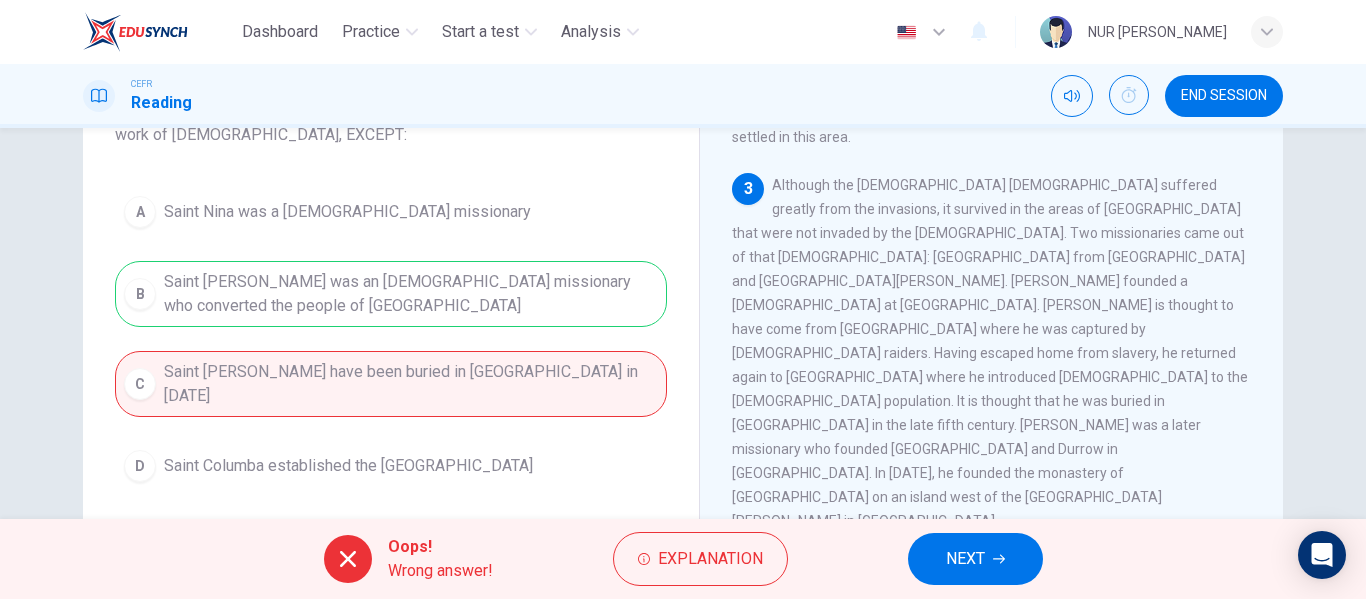 click on "One important source of sixth to eighth century British history is the "Ecclesiastical History of the [DEMOGRAPHIC_DATA] People," written by a [DEMOGRAPHIC_DATA], Venerable [PERSON_NAME]. In his work, he explains how [PERSON_NAME] ([PERSON_NAME] from [DATE] to [DATE]) sent a [DEMOGRAPHIC_DATA] called [PERSON_NAME] to [GEOGRAPHIC_DATA] to found major [DEMOGRAPHIC_DATA] in [GEOGRAPHIC_DATA] and [GEOGRAPHIC_DATA]. [PERSON_NAME] met [PERSON_NAME], [PERSON_NAME] of [PERSON_NAME], in [DATE] who gave him land in [GEOGRAPHIC_DATA] to build a [DEMOGRAPHIC_DATA]. Thus, [GEOGRAPHIC_DATA] became the main center for English [DEMOGRAPHIC_DATA]. [PERSON_NAME] and [PERSON_NAME], [PERSON_NAME] of Northumbria, both converted to [DEMOGRAPHIC_DATA]." at bounding box center (989, 689) 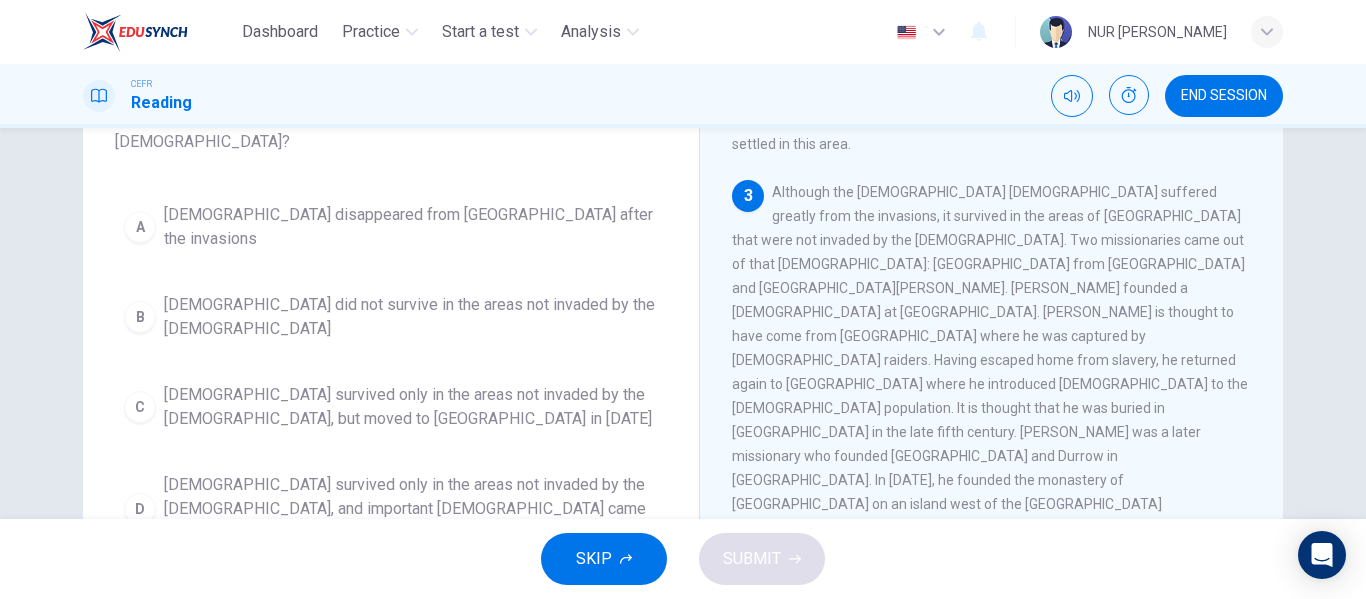 scroll, scrollTop: 159, scrollLeft: 0, axis: vertical 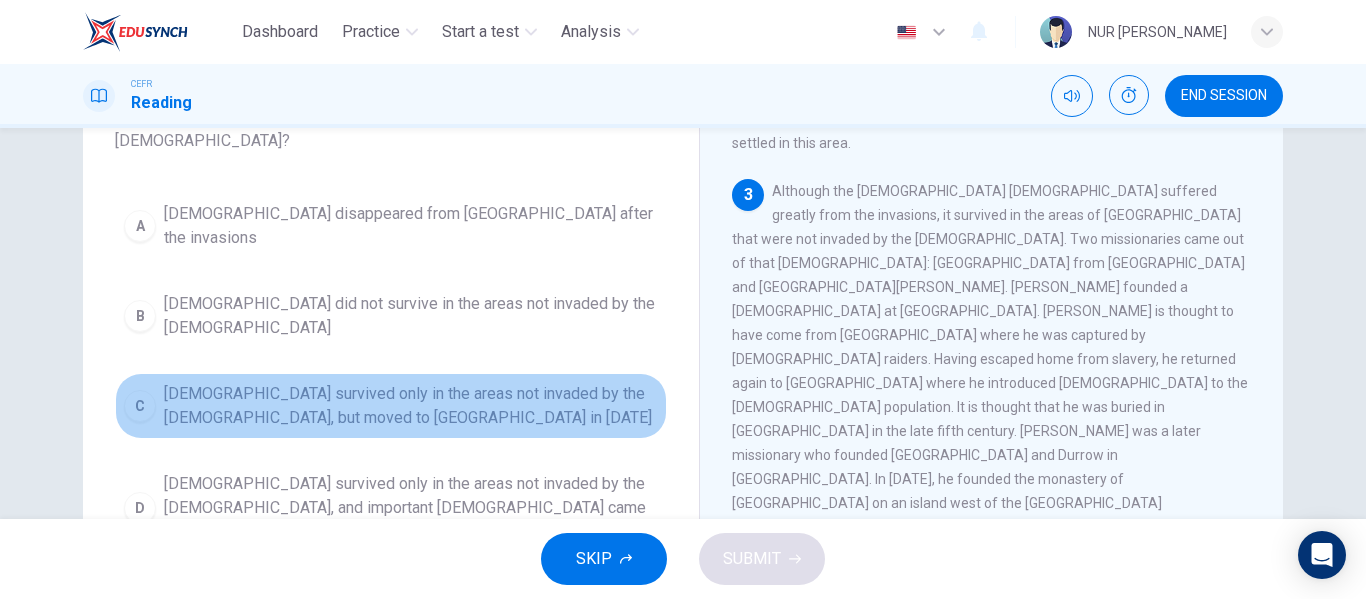 click on "[DEMOGRAPHIC_DATA] survived only in the areas not invaded by the [DEMOGRAPHIC_DATA], but moved to [GEOGRAPHIC_DATA] in [DATE]" at bounding box center [411, 406] 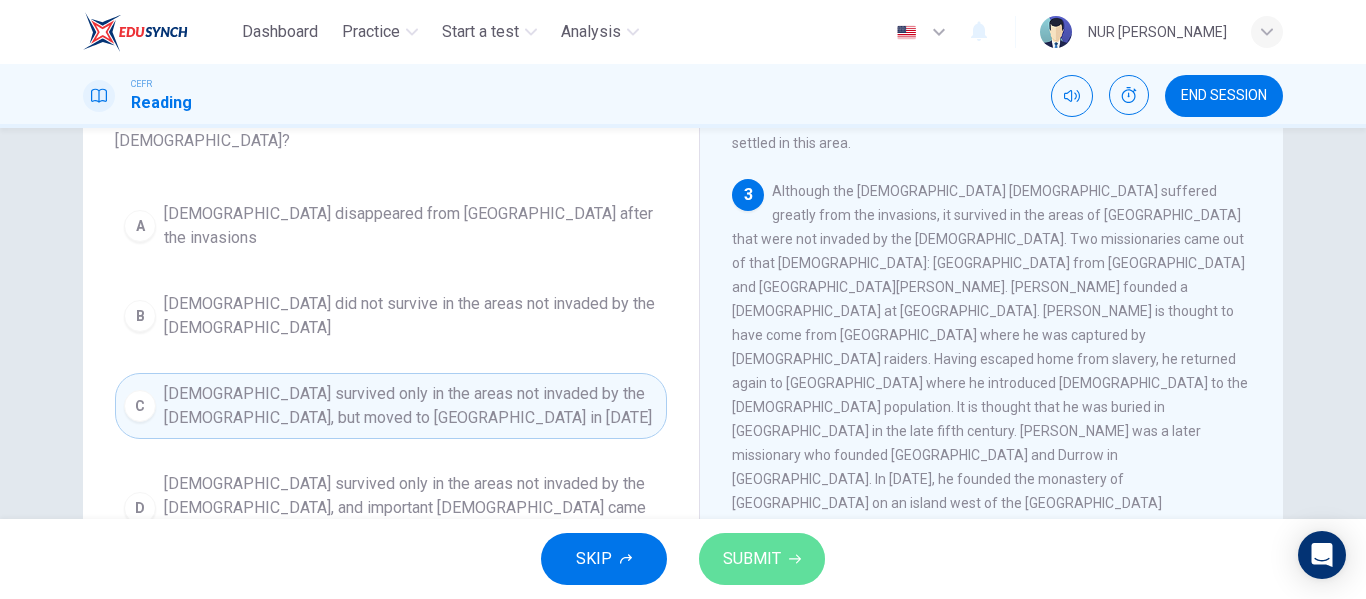 click on "SUBMIT" at bounding box center [752, 559] 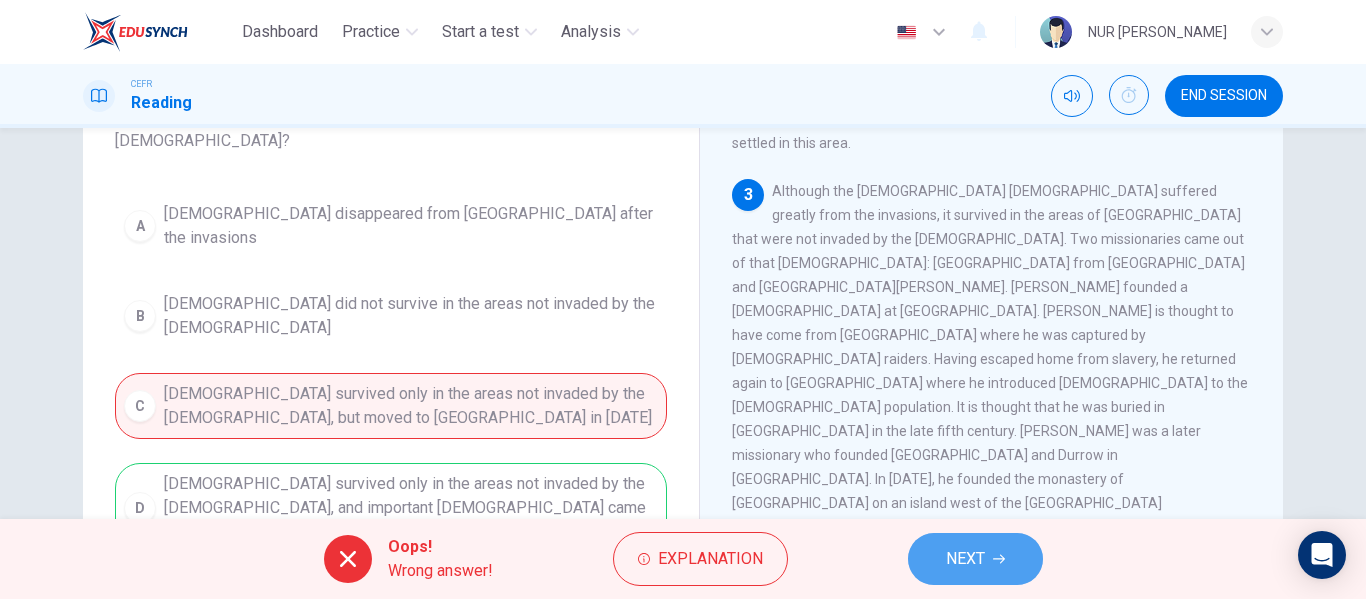 click 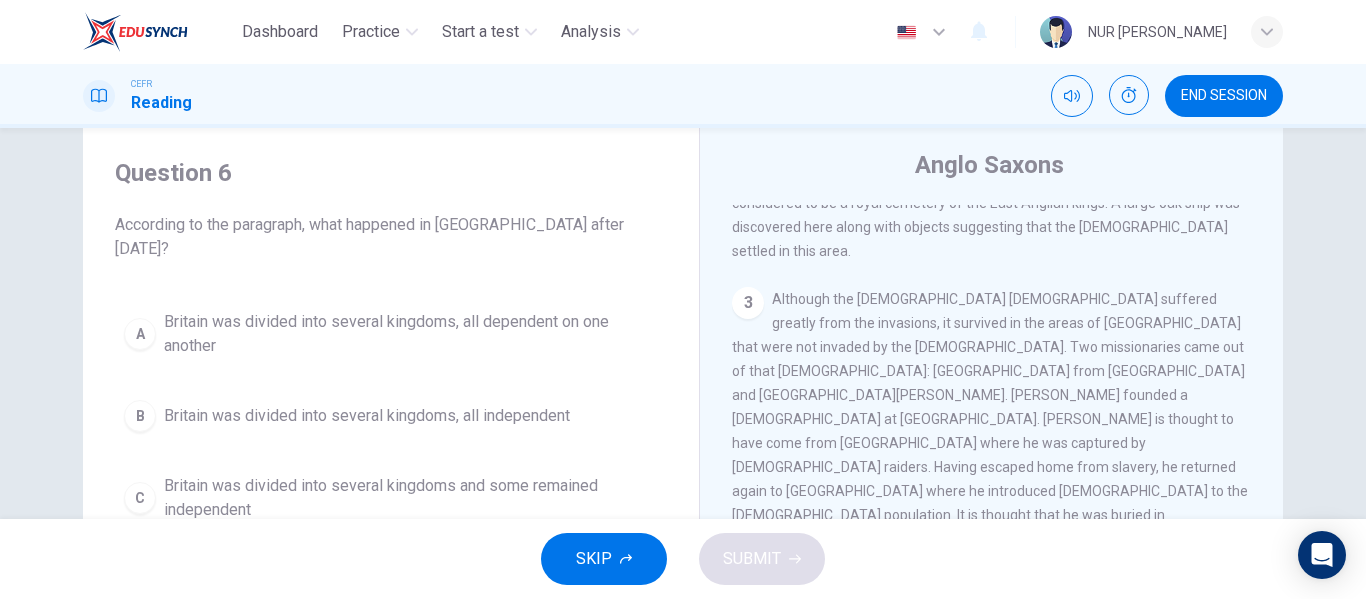 scroll, scrollTop: 0, scrollLeft: 0, axis: both 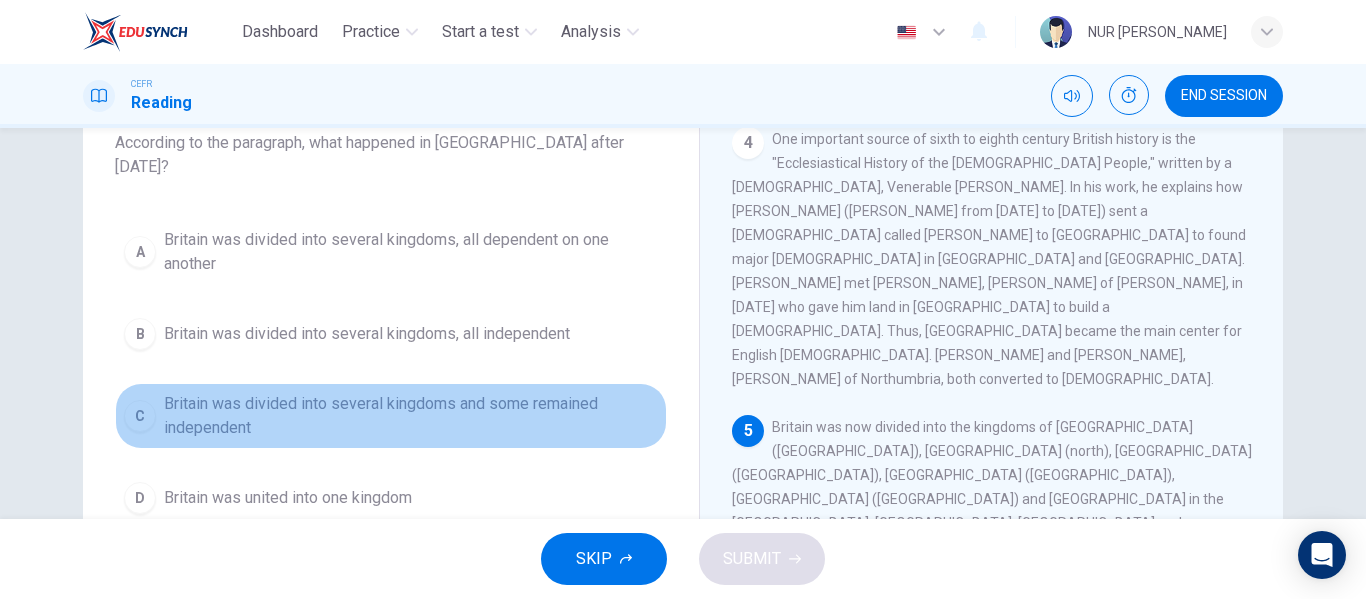 click on "Britain was divided into several kingdoms and some remained independent" at bounding box center [411, 416] 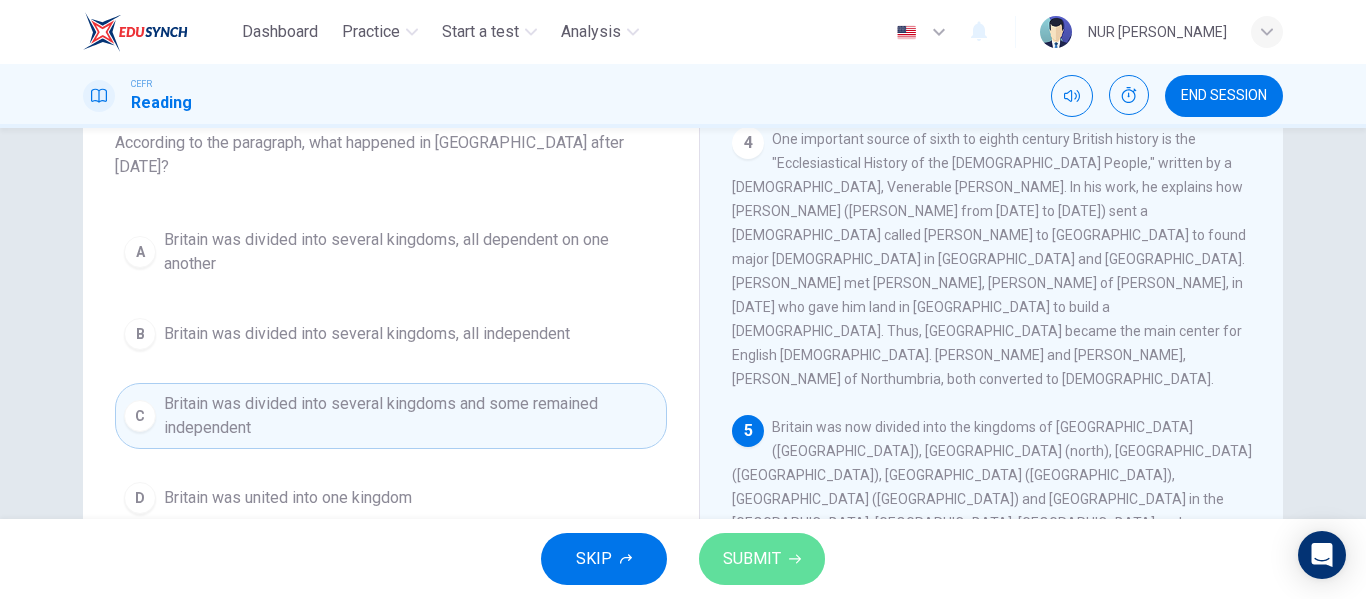 click on "SUBMIT" at bounding box center (762, 559) 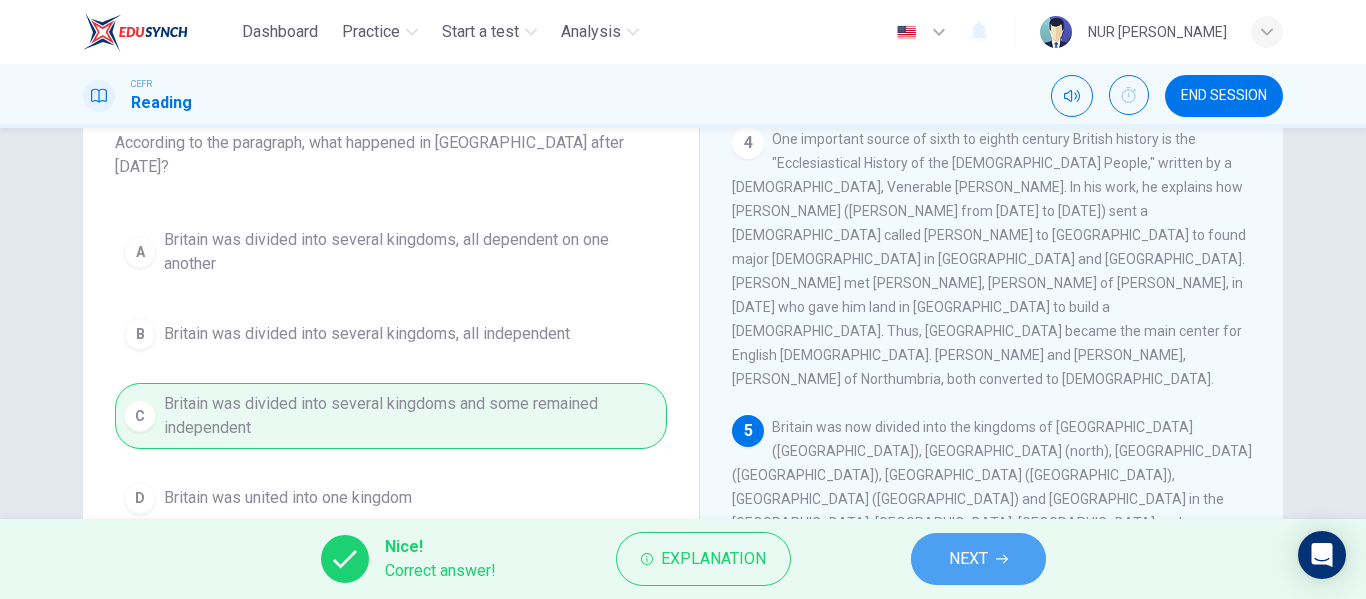 click on "NEXT" at bounding box center (978, 559) 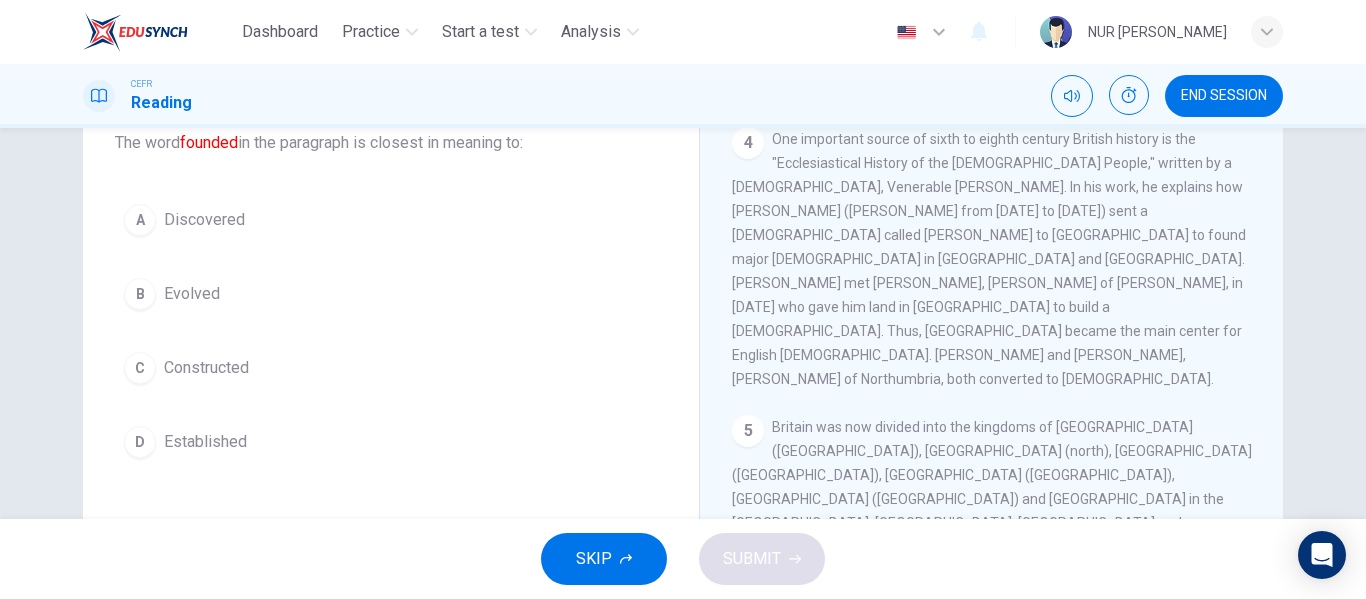 click on "SKIP SUBMIT" at bounding box center [683, 559] 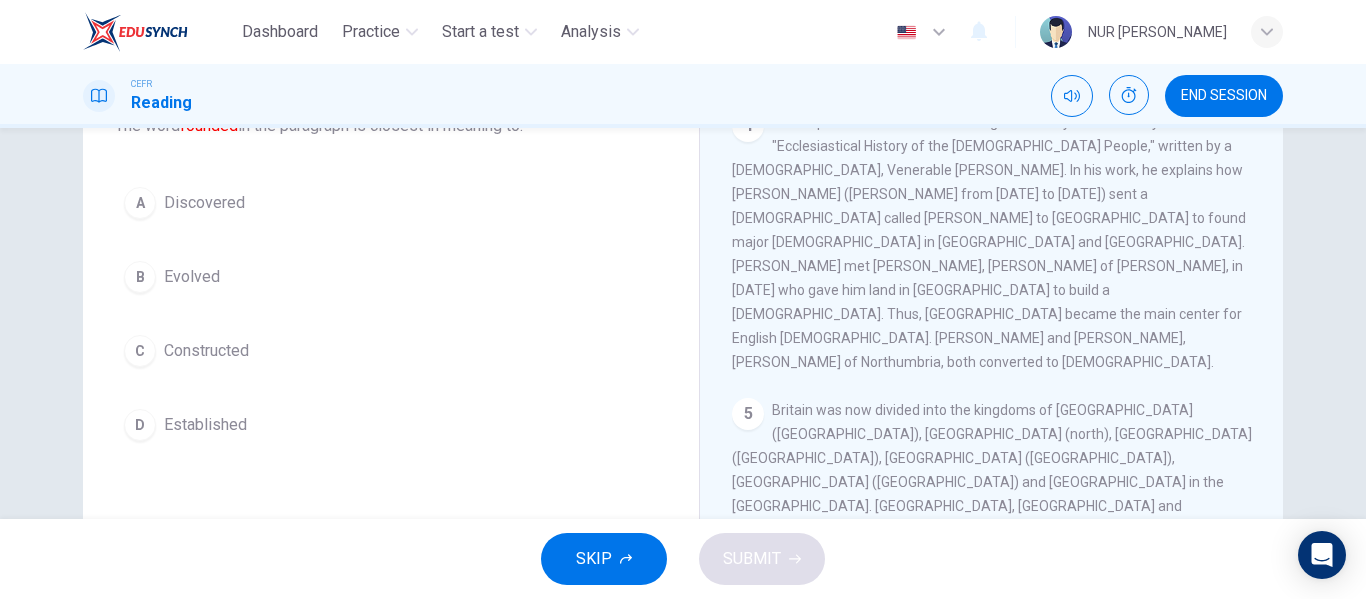 scroll, scrollTop: 151, scrollLeft: 0, axis: vertical 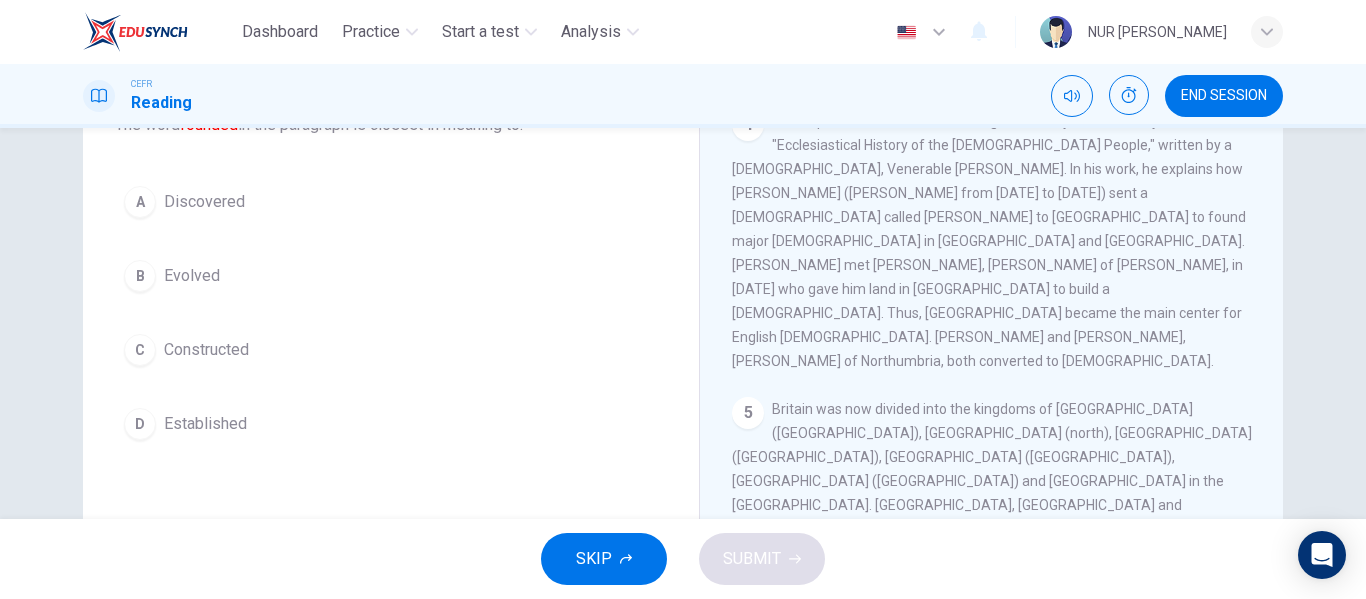 click on "SKIP SUBMIT" at bounding box center [683, 559] 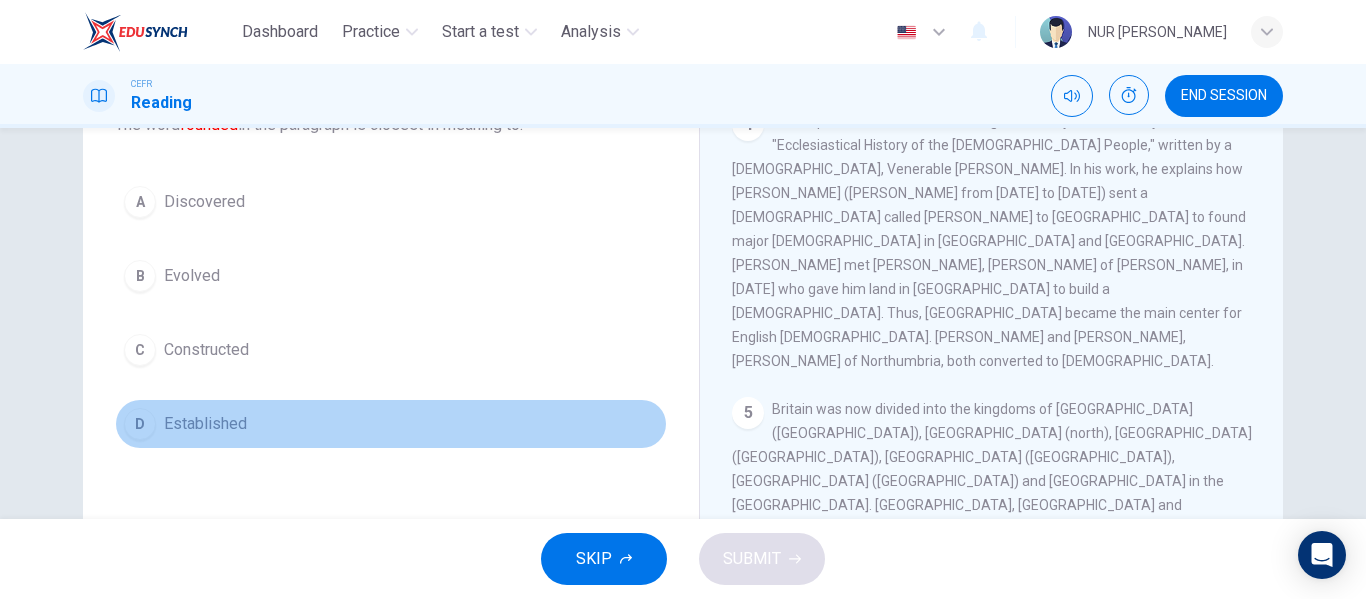 click on "Established" at bounding box center [205, 424] 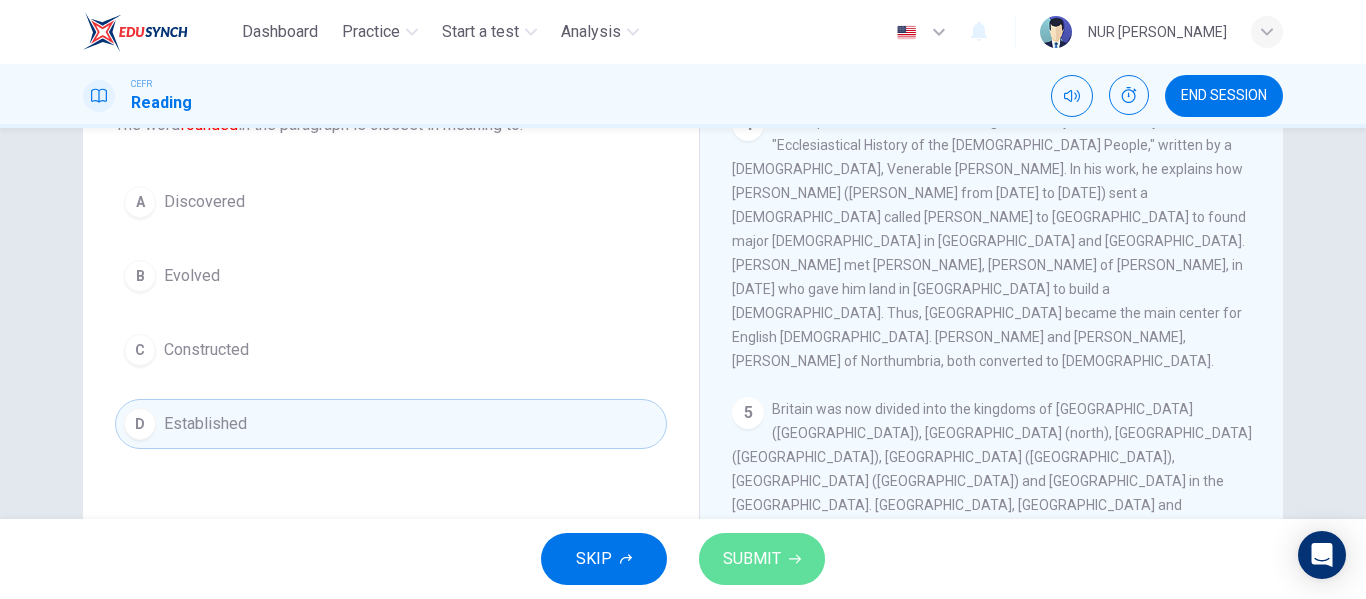 click on "SUBMIT" at bounding box center (762, 559) 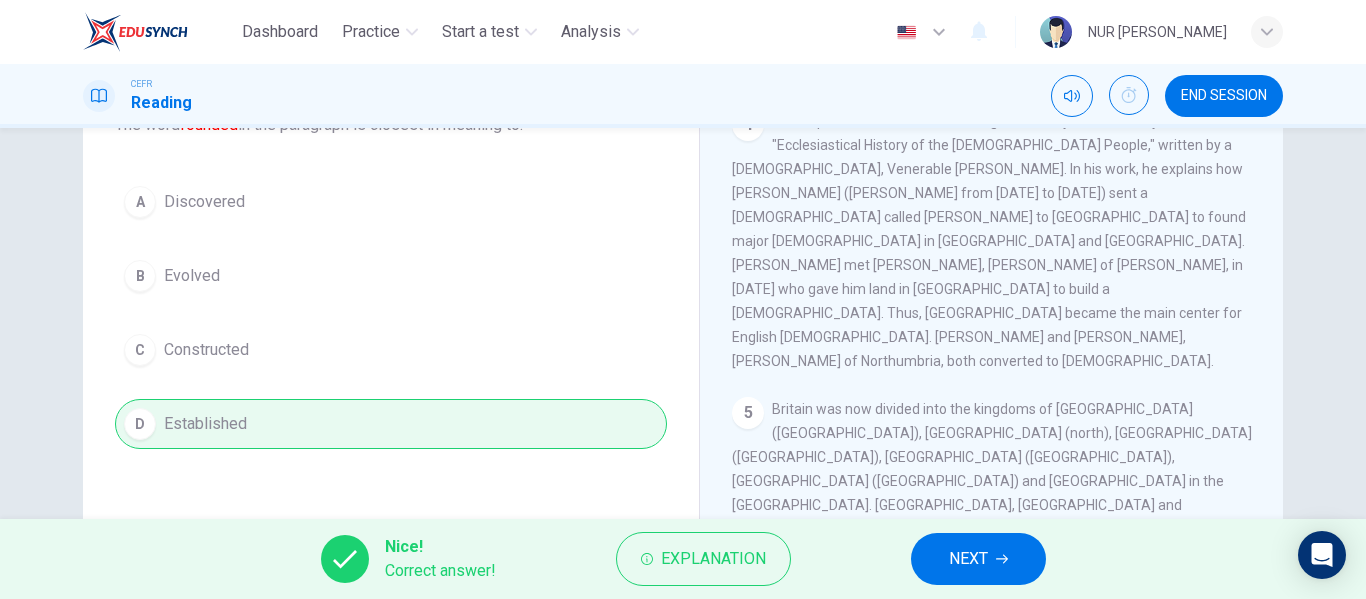 click on "NEXT" at bounding box center [968, 559] 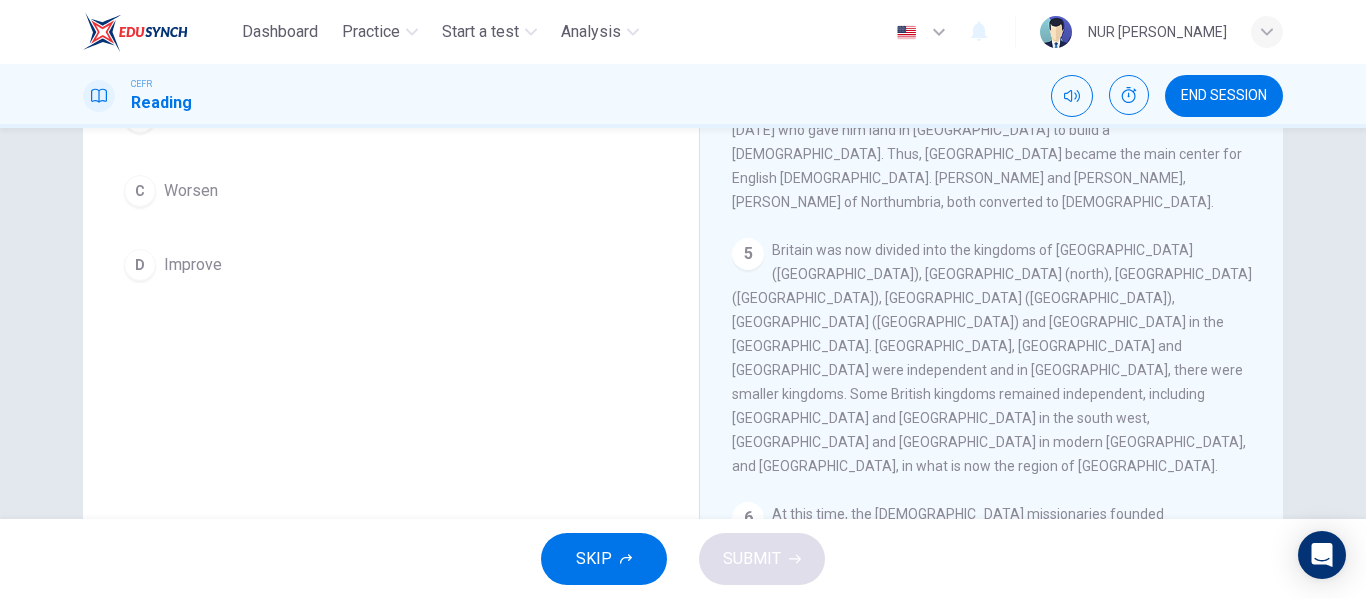scroll, scrollTop: 311, scrollLeft: 0, axis: vertical 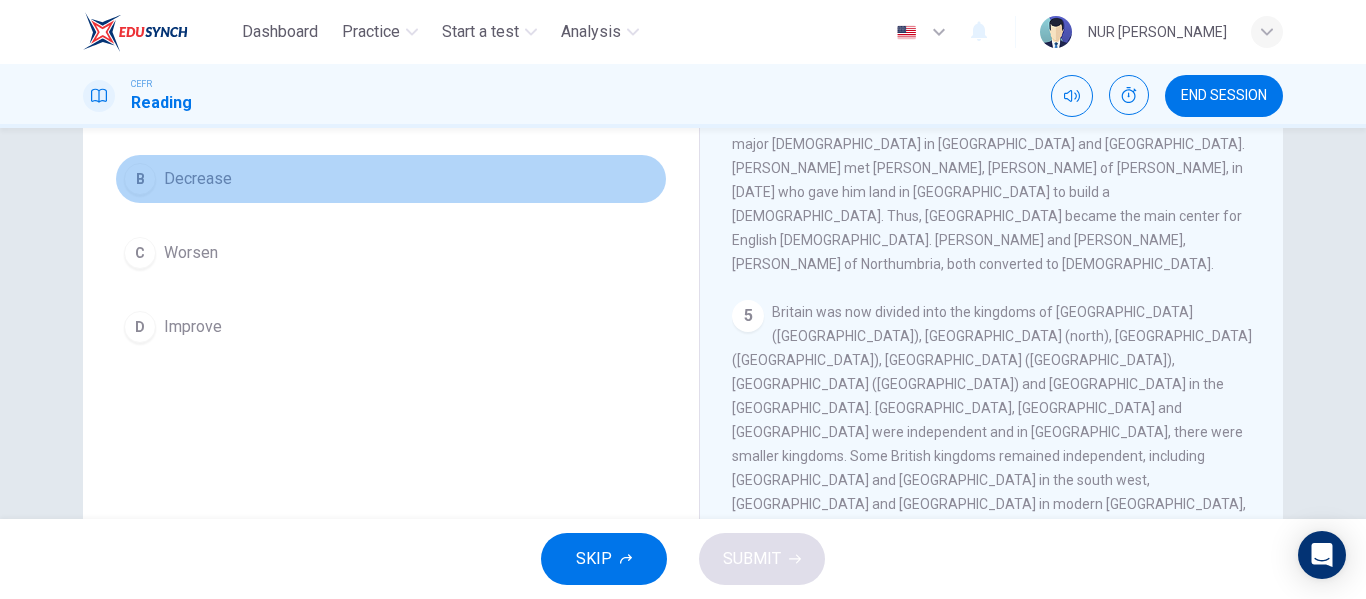 click on "Decrease" at bounding box center (198, 179) 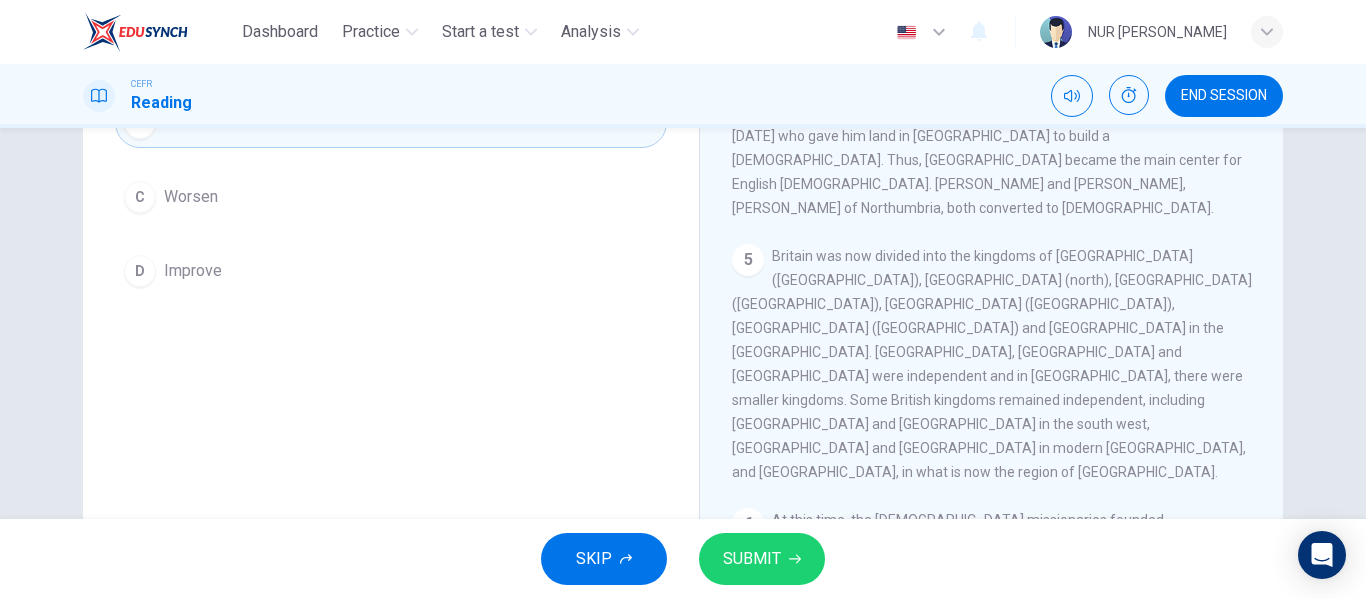scroll, scrollTop: 308, scrollLeft: 0, axis: vertical 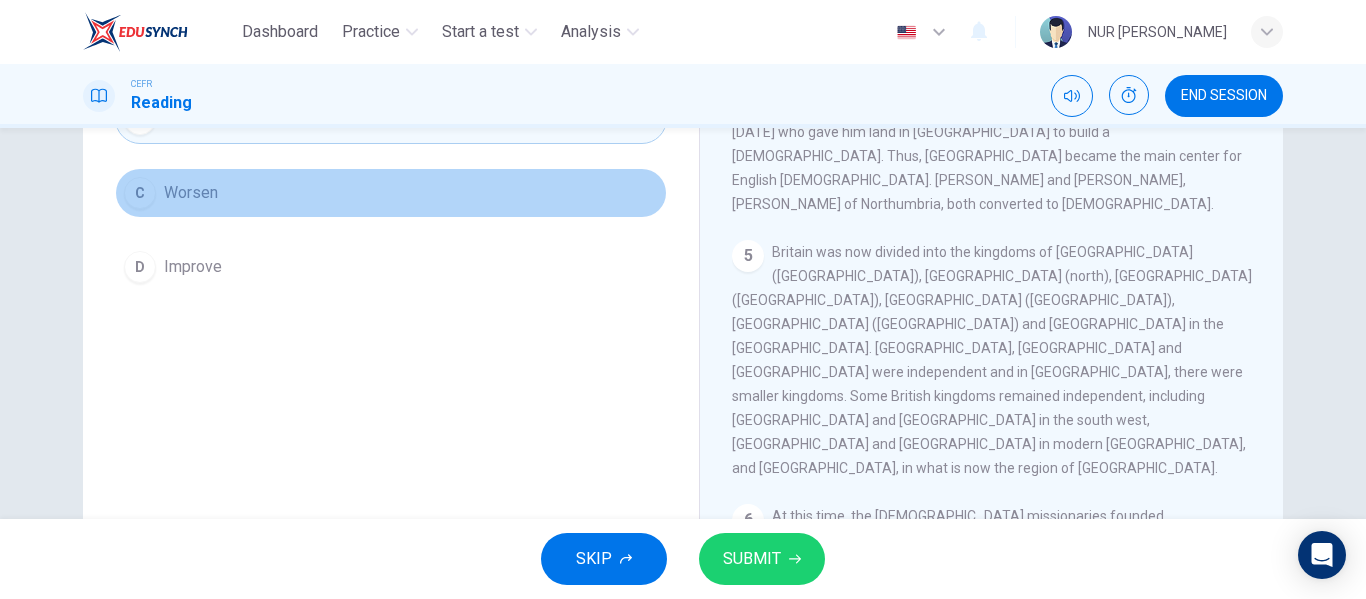 click on "C Worsen" at bounding box center [391, 193] 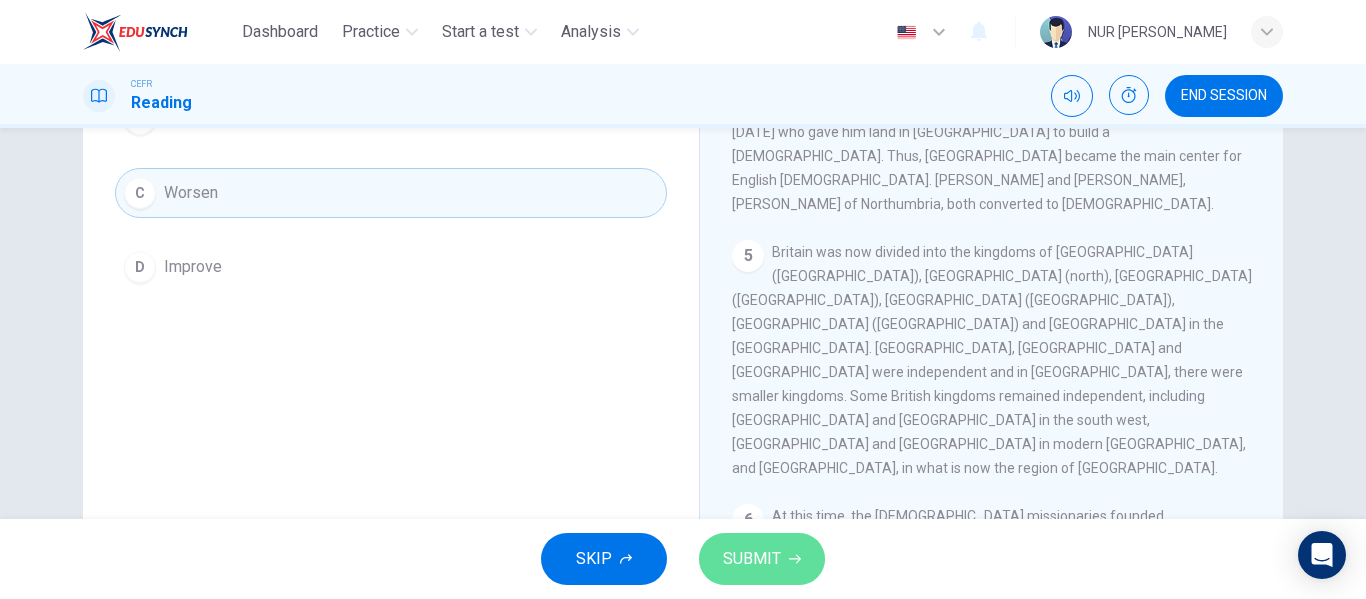 click 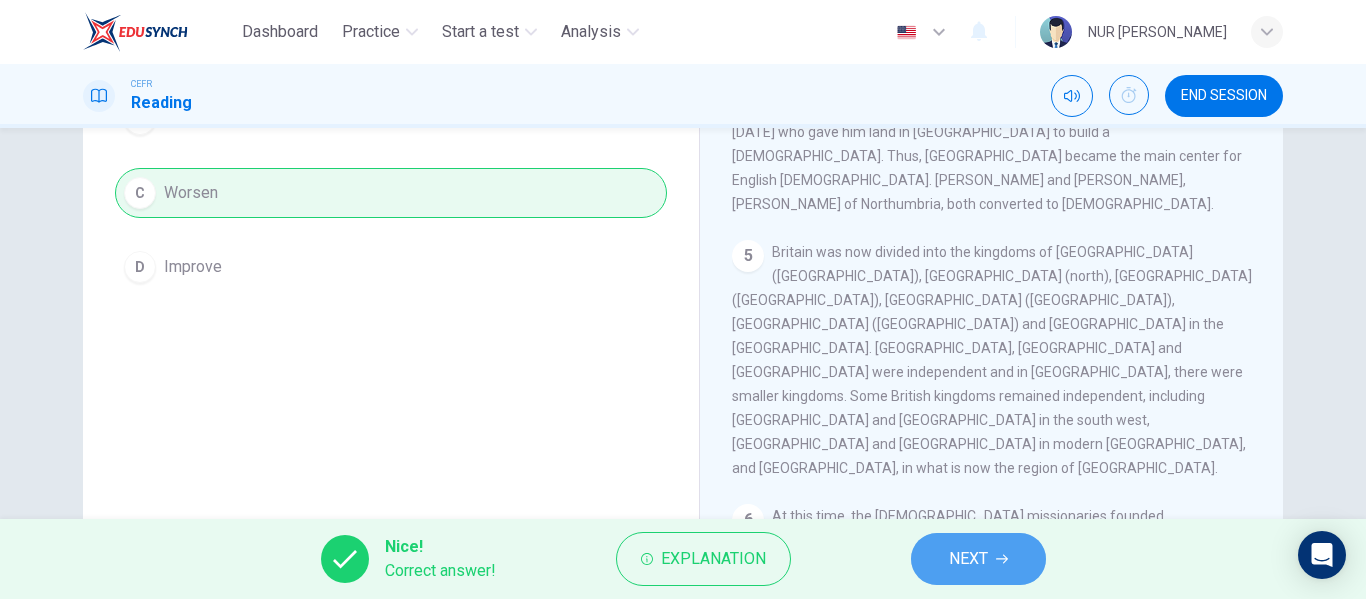 click on "NEXT" at bounding box center (968, 559) 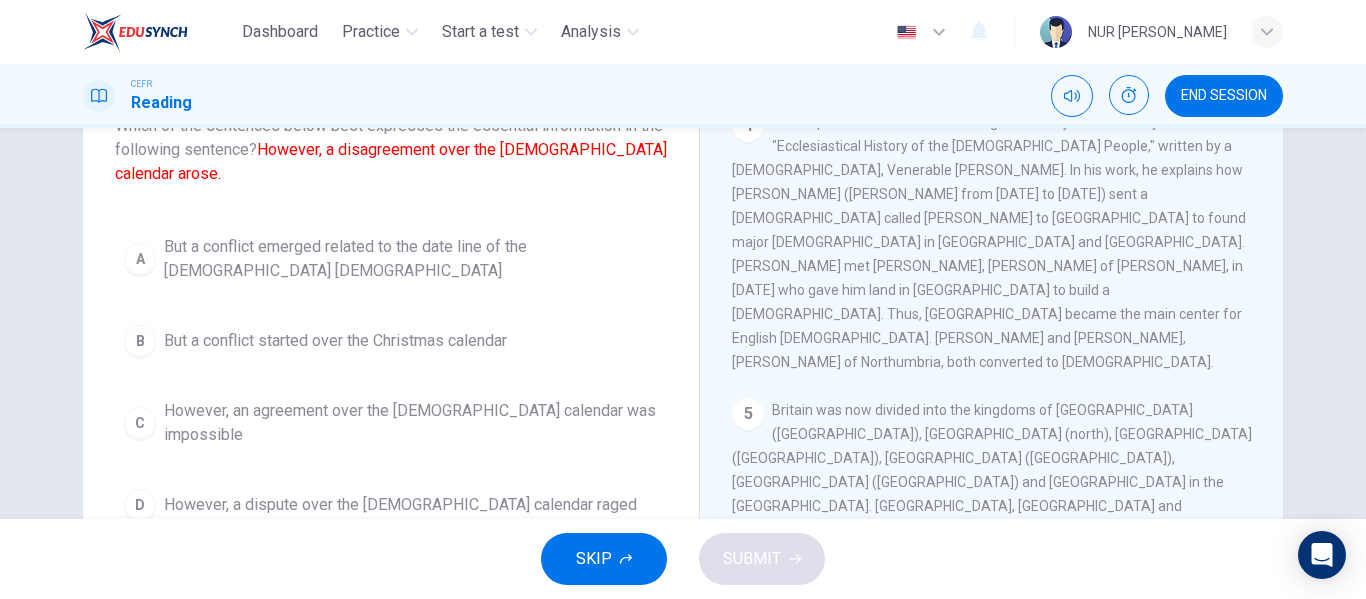 scroll, scrollTop: 150, scrollLeft: 0, axis: vertical 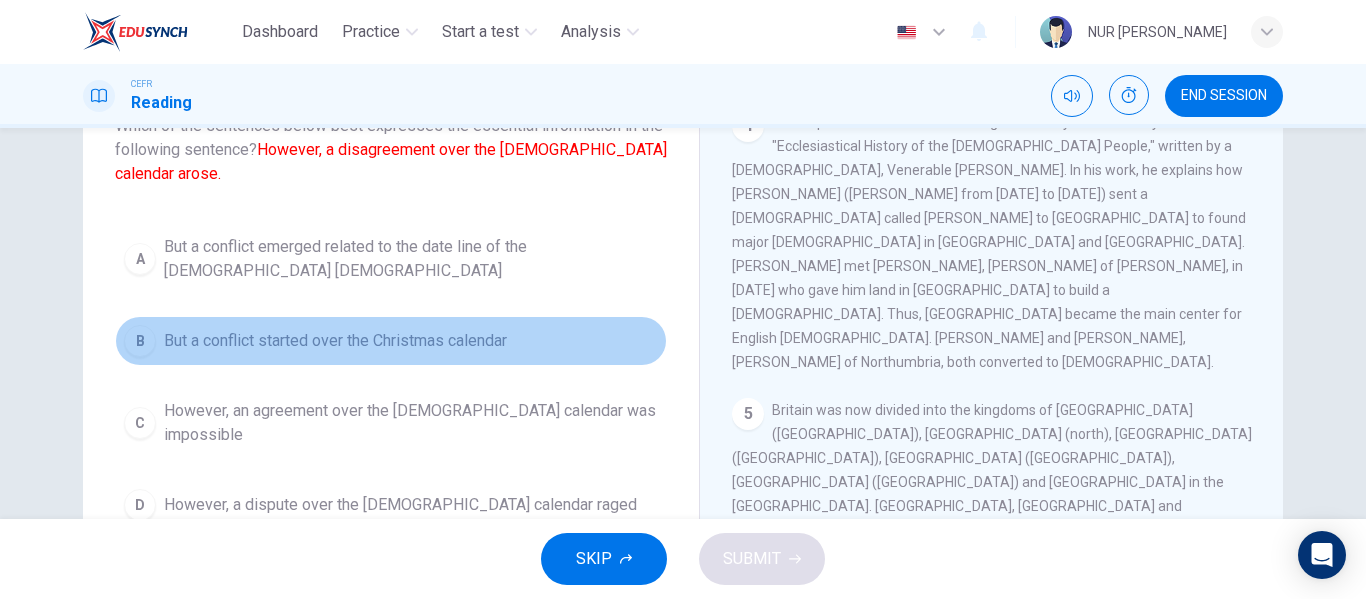 click on "But a conflict started over the Christmas calendar" at bounding box center (335, 341) 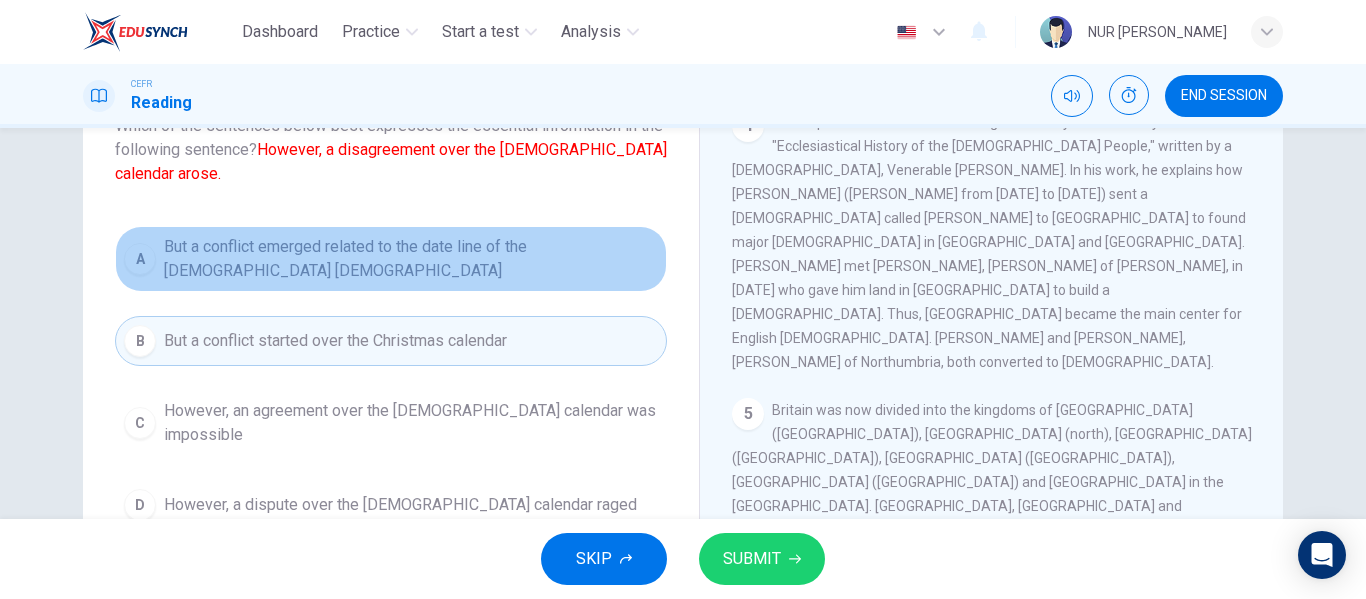 click on "But a conflict emerged related to the date line of the [DEMOGRAPHIC_DATA] [DEMOGRAPHIC_DATA]" at bounding box center (411, 259) 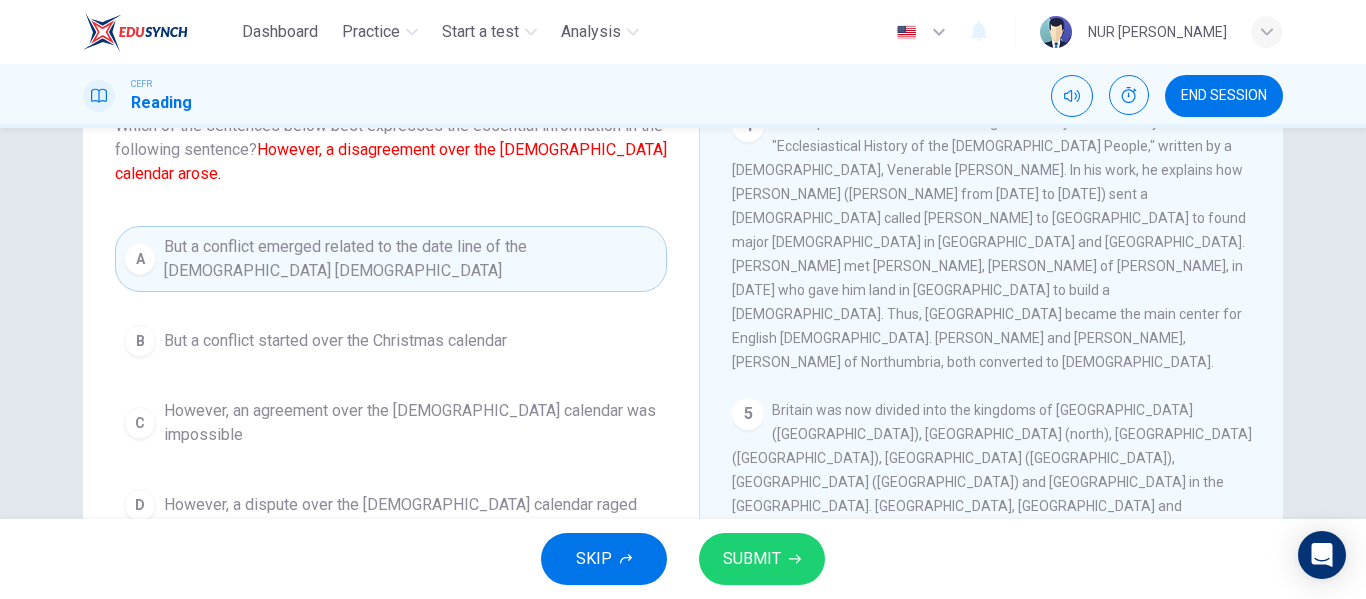 click on "D However, a dispute over the [DEMOGRAPHIC_DATA] calendar raged" at bounding box center [391, 505] 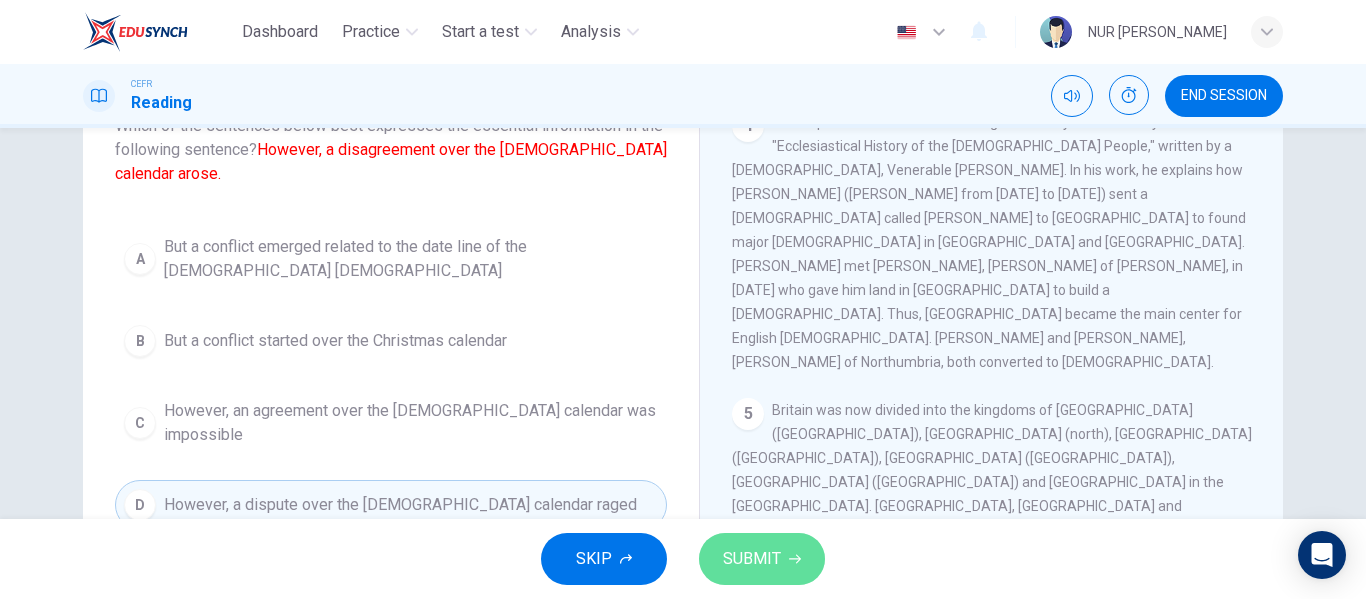 click on "SUBMIT" at bounding box center (752, 559) 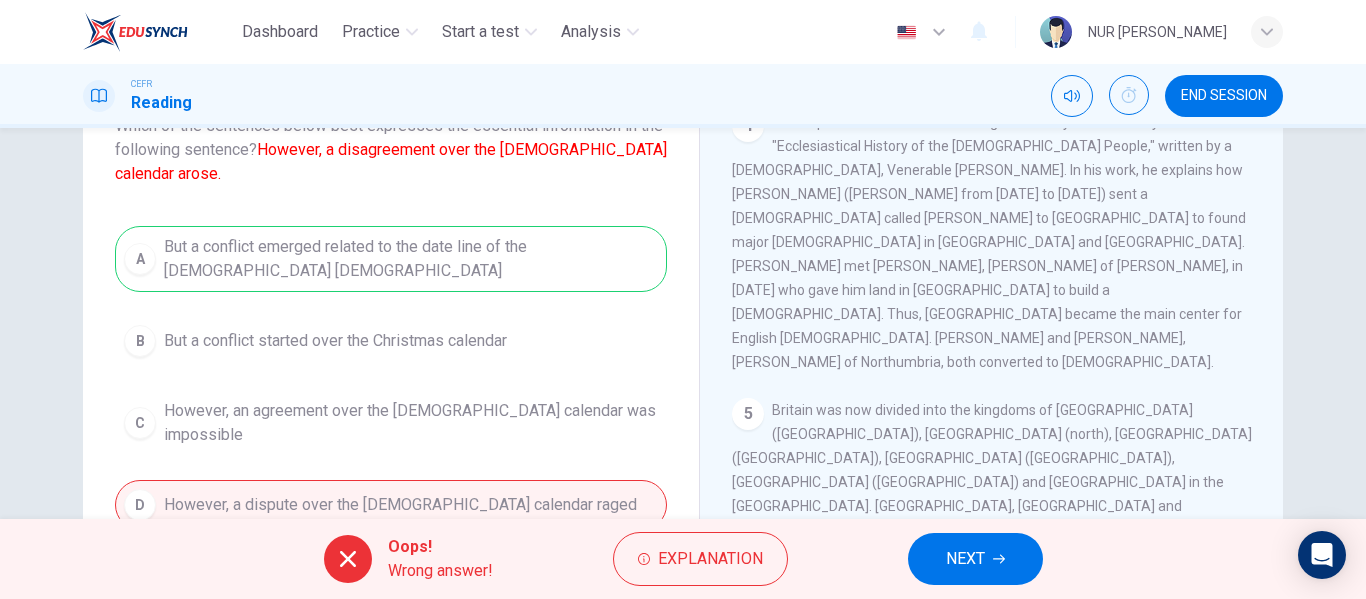 click on "NEXT" at bounding box center [965, 559] 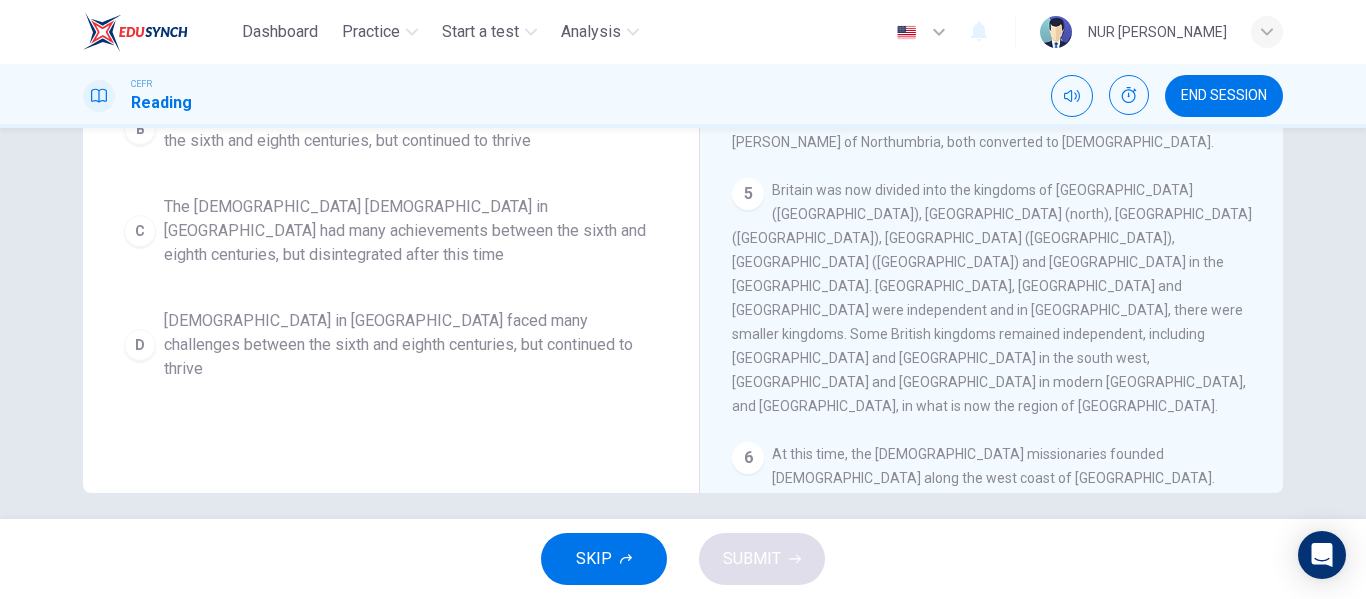 scroll, scrollTop: 384, scrollLeft: 0, axis: vertical 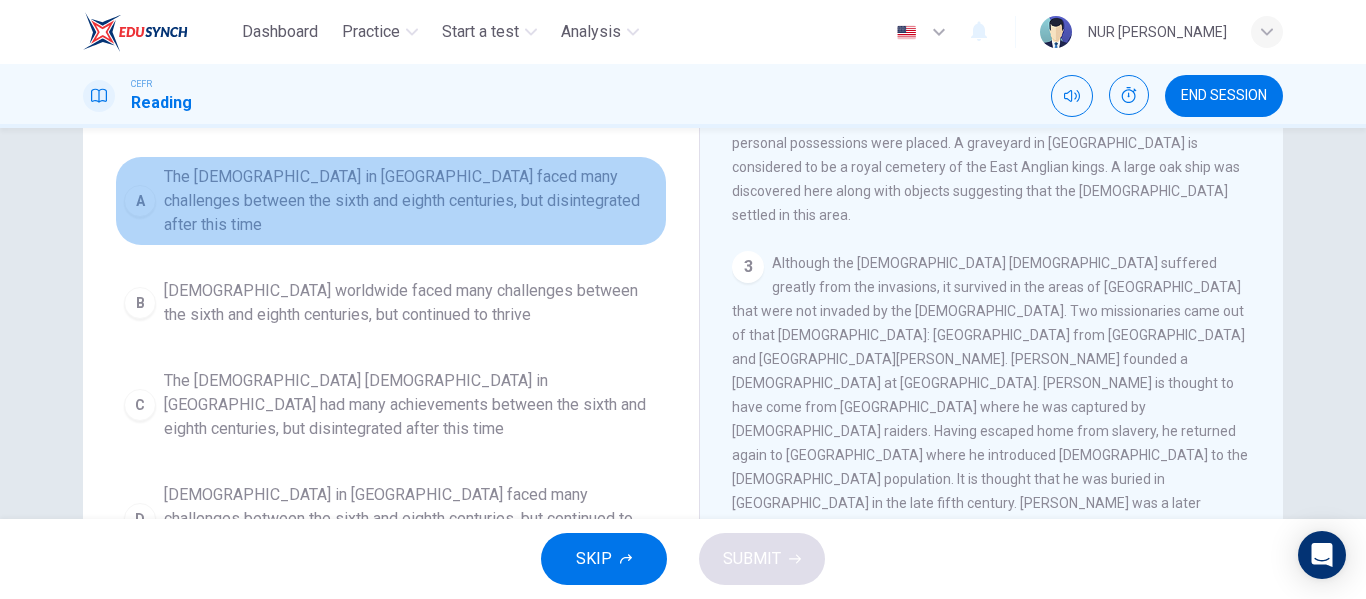 click on "The [DEMOGRAPHIC_DATA] in [GEOGRAPHIC_DATA] faced many challenges between the sixth and eighth centuries, but disintegrated after this time" at bounding box center (411, 201) 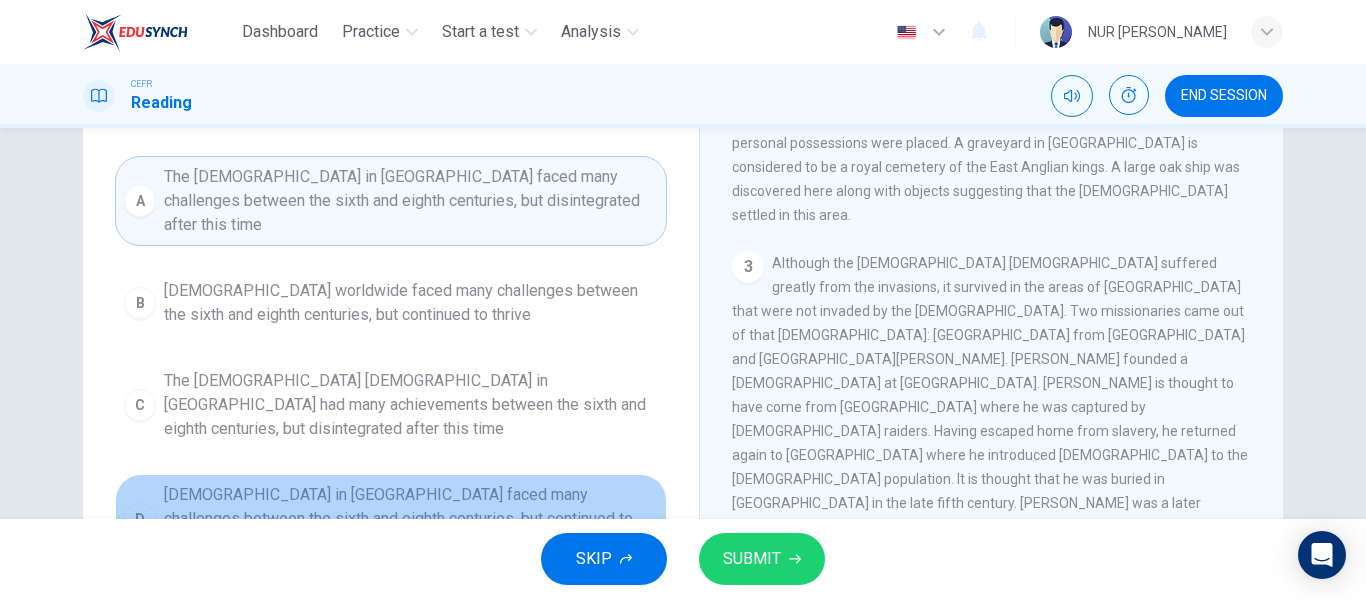 click on "[DEMOGRAPHIC_DATA] in [GEOGRAPHIC_DATA] faced many challenges between the sixth and eighth centuries, but continued to thrive" at bounding box center (411, 519) 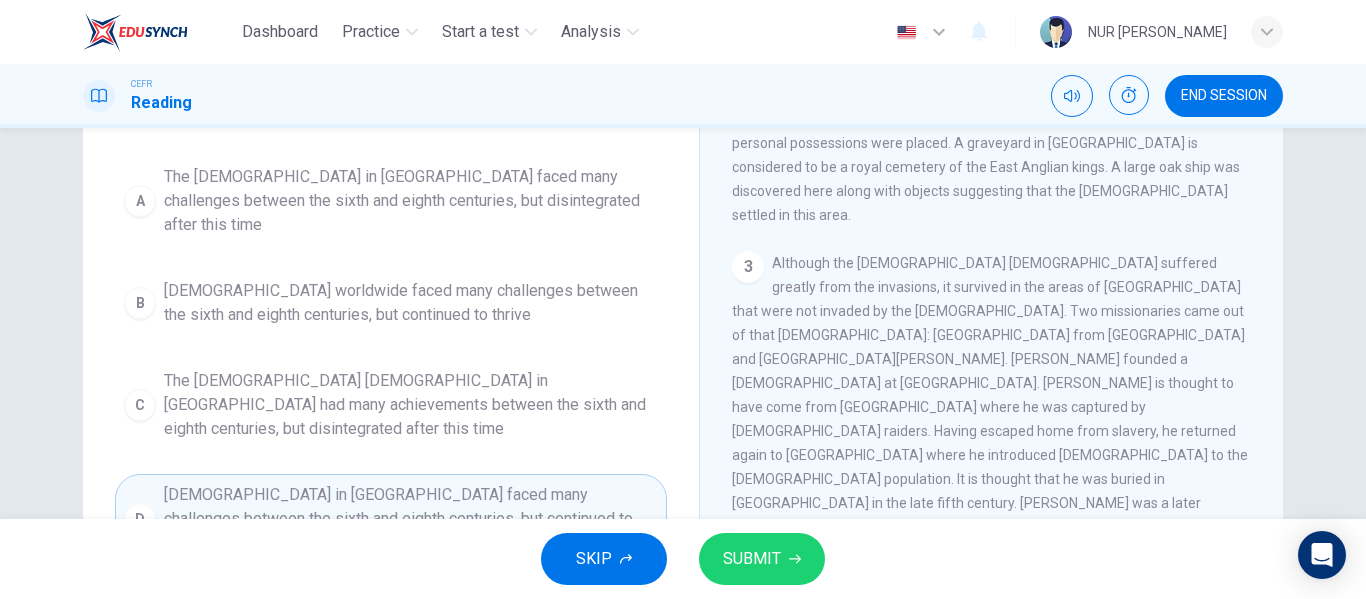 scroll, scrollTop: 836, scrollLeft: 0, axis: vertical 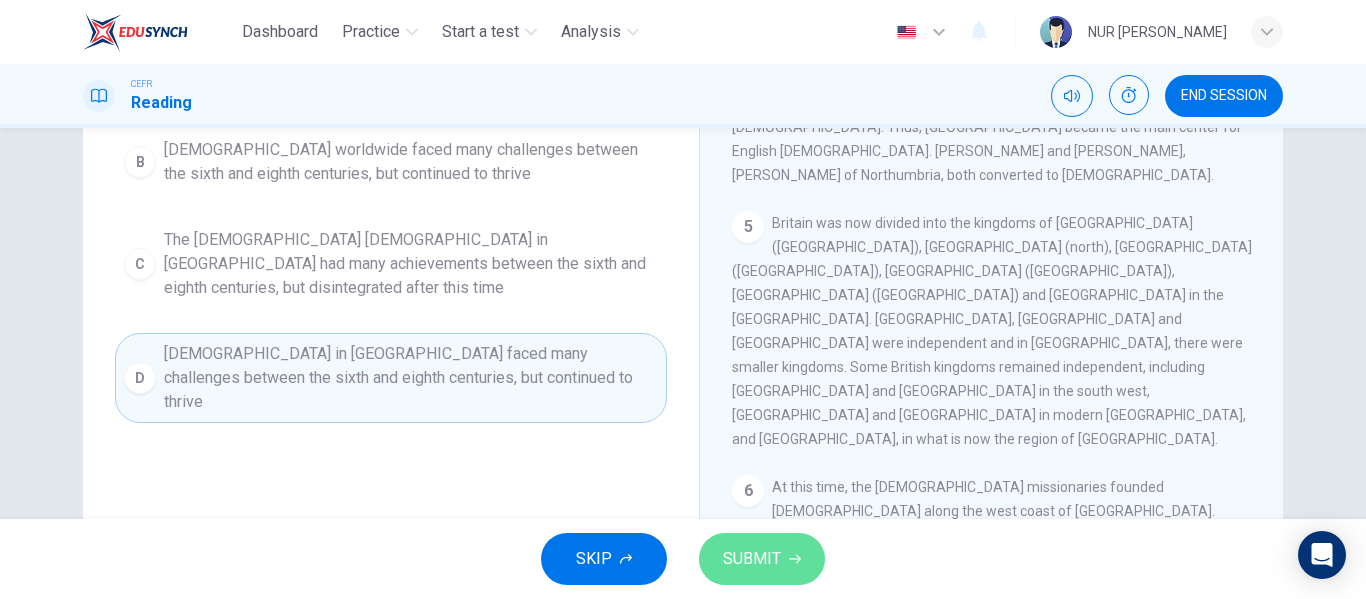 click on "SUBMIT" at bounding box center (762, 559) 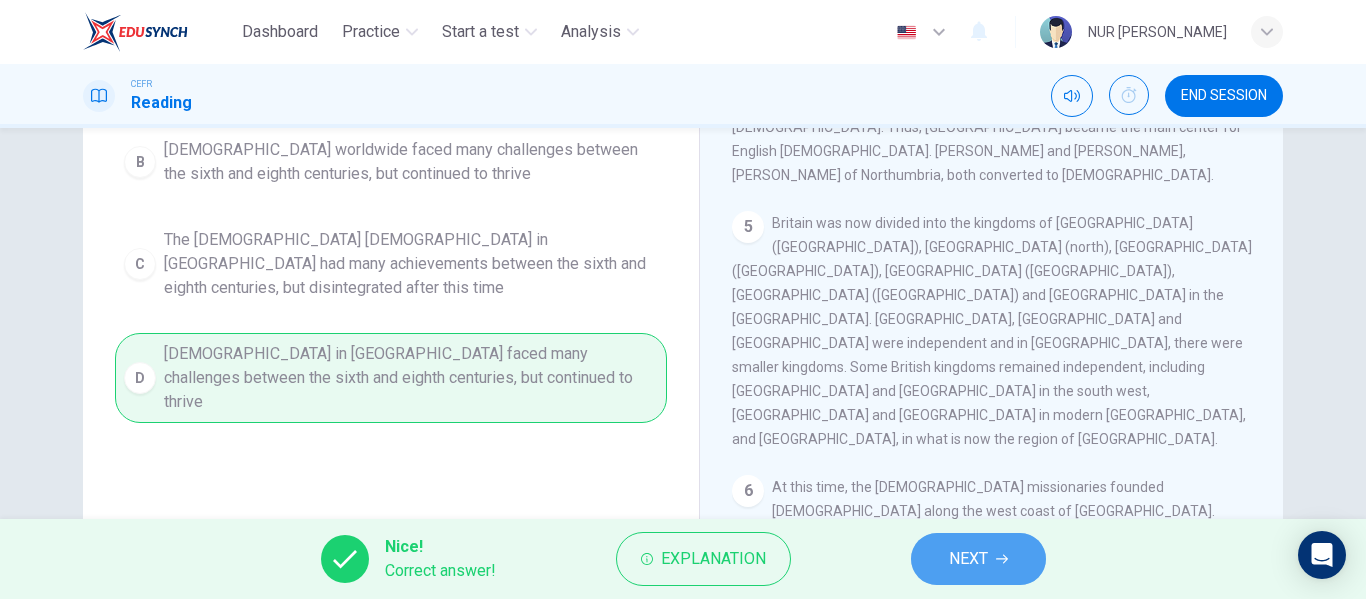 click on "NEXT" at bounding box center [978, 559] 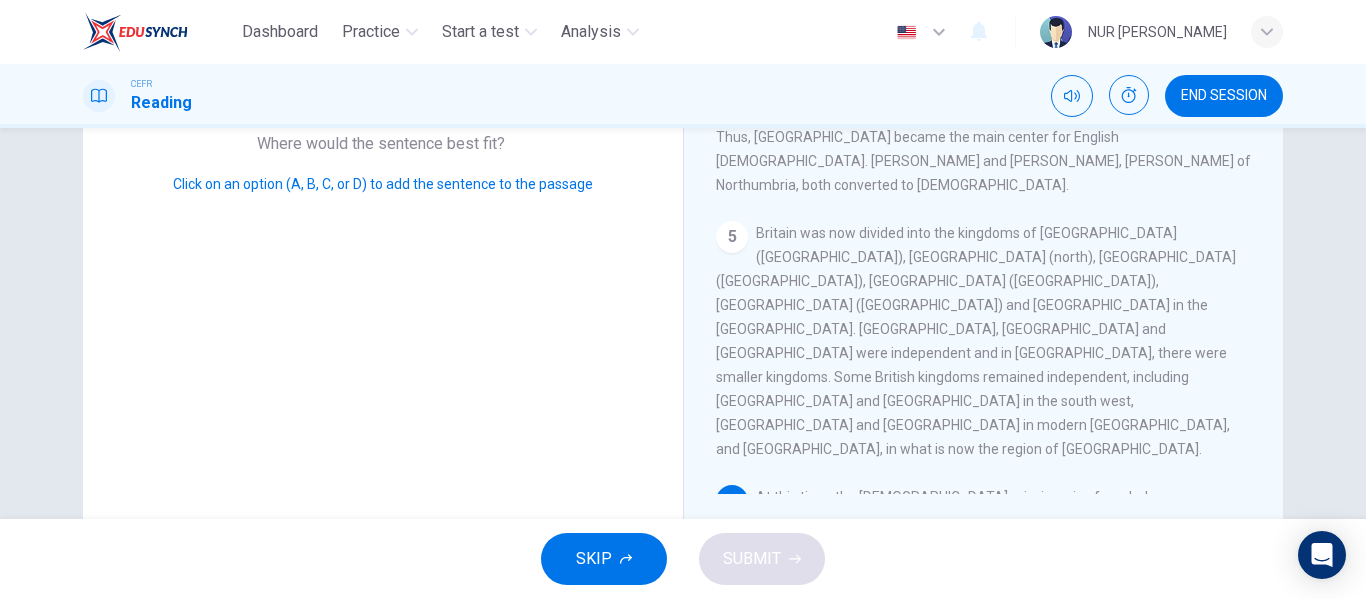 scroll, scrollTop: 860, scrollLeft: 0, axis: vertical 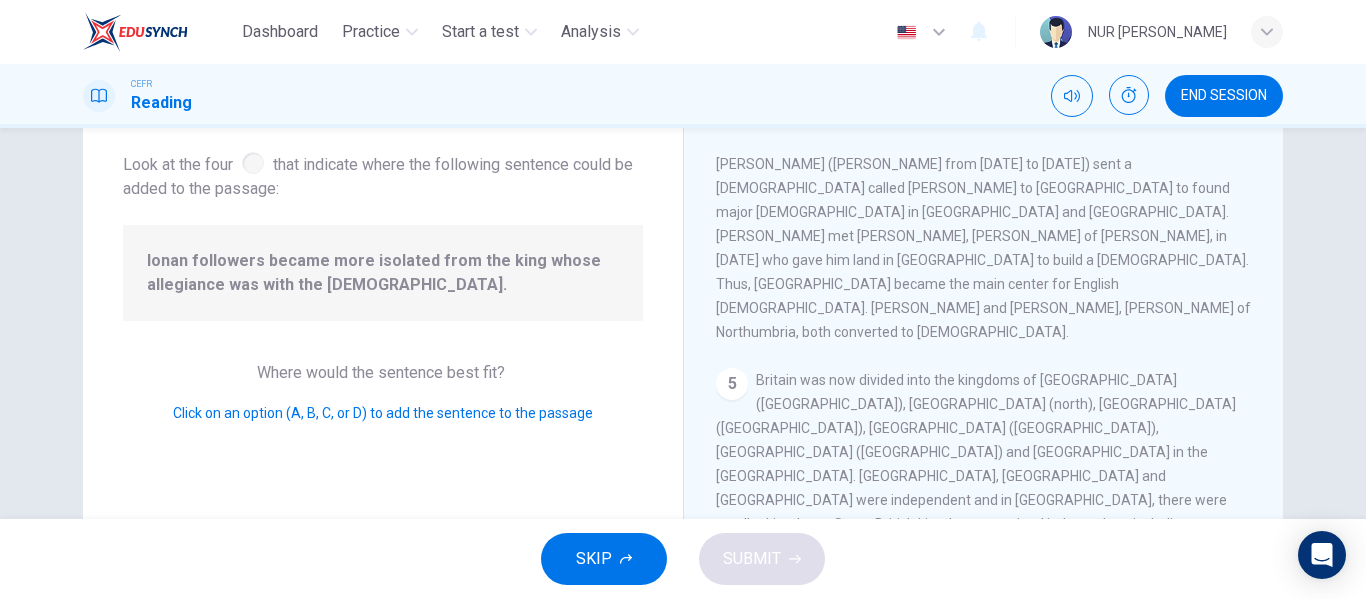 click at bounding box center (1202, 762) 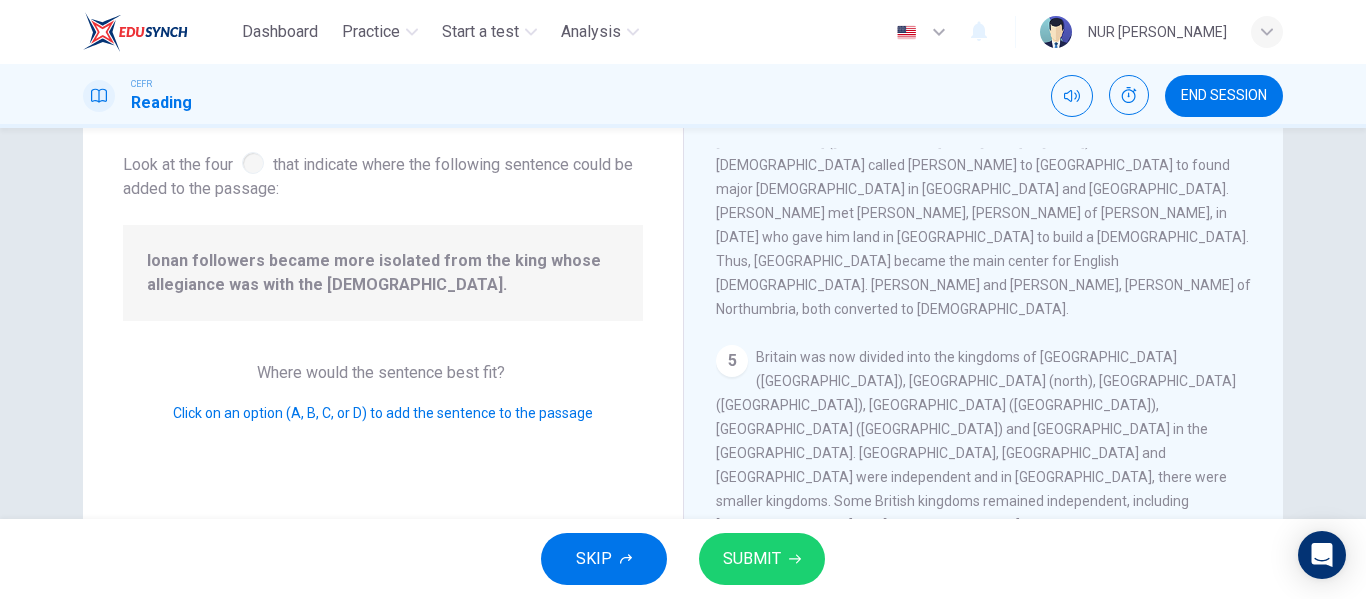 scroll, scrollTop: 884, scrollLeft: 0, axis: vertical 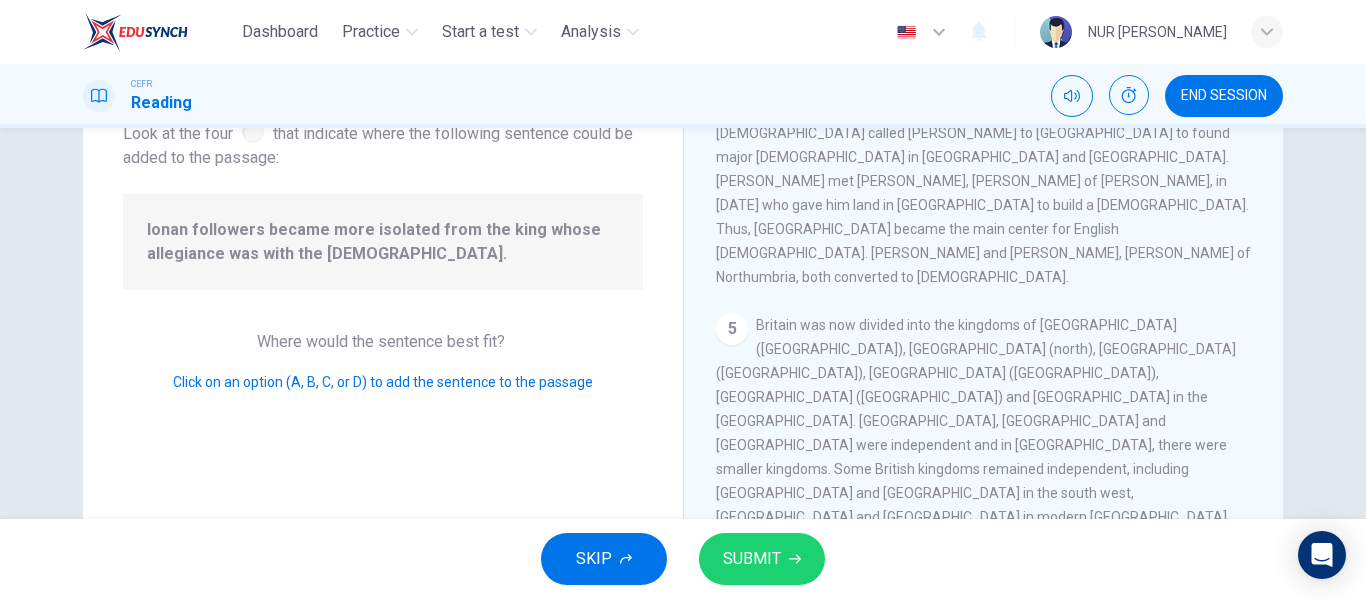 click at bounding box center [983, 787] 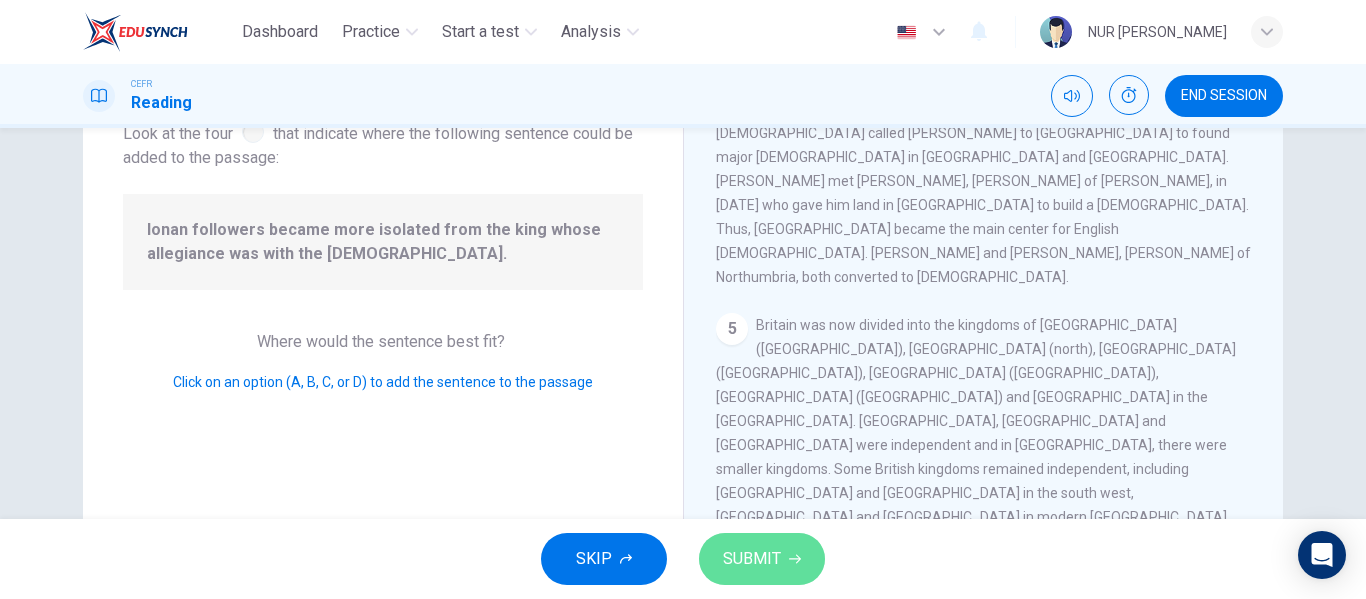 click on "SUBMIT" at bounding box center (752, 559) 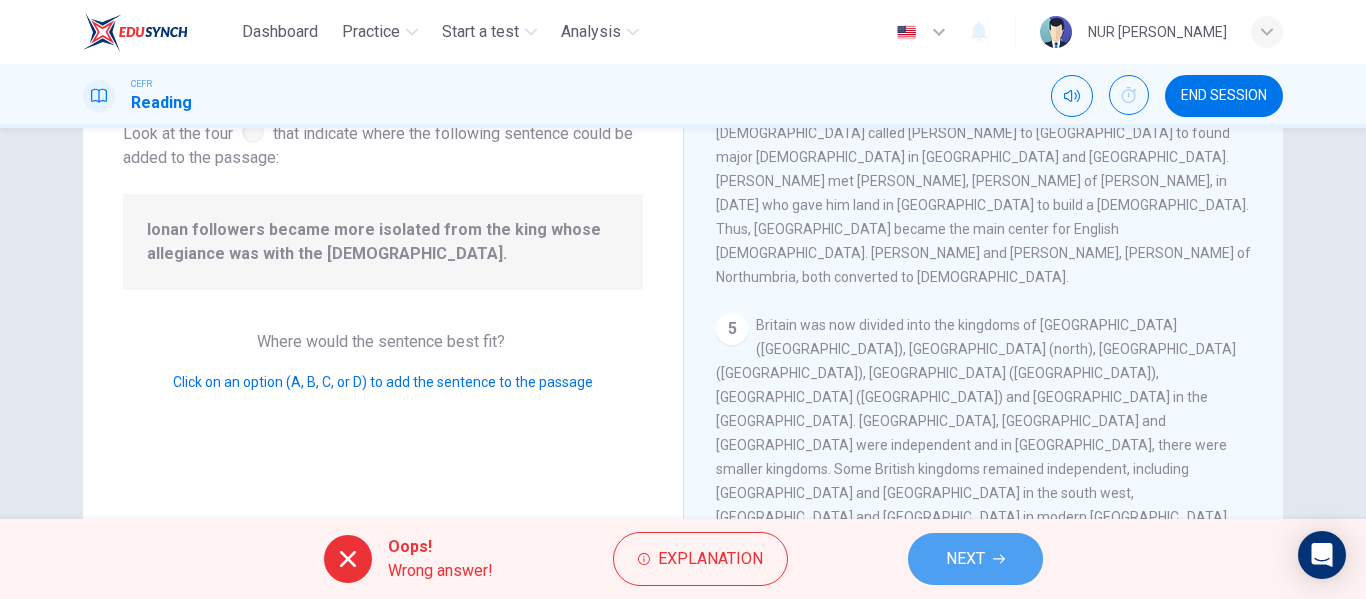 click on "NEXT" at bounding box center (975, 559) 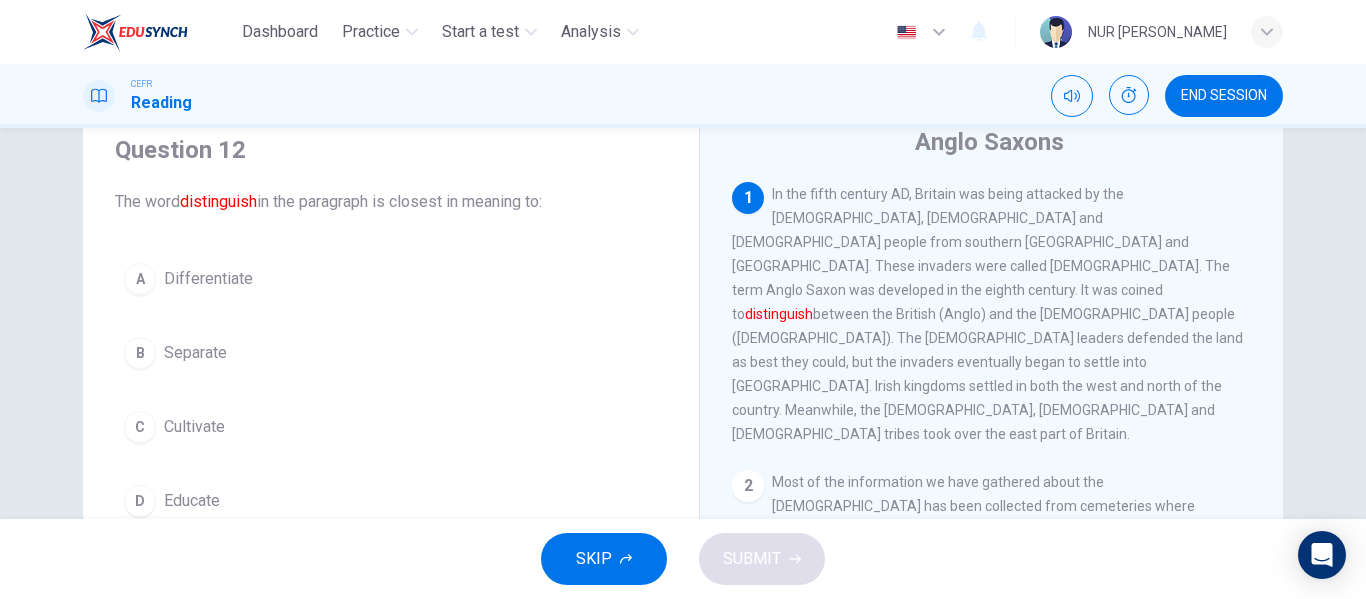 scroll, scrollTop: 75, scrollLeft: 0, axis: vertical 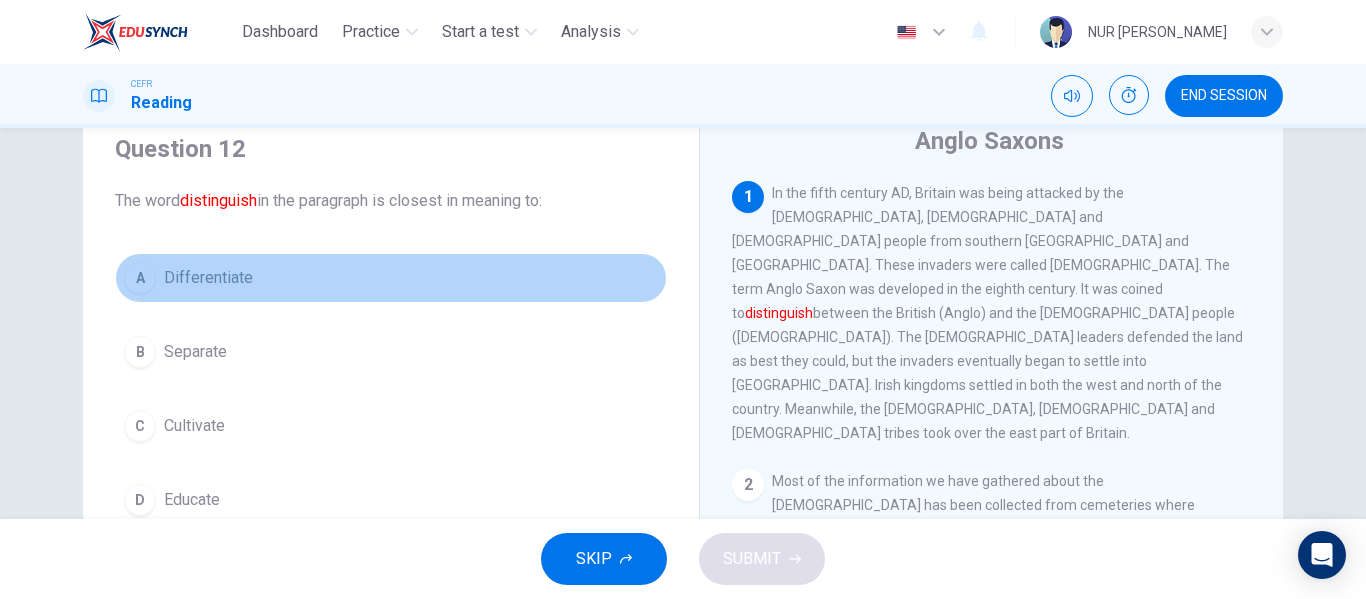 click on "A Differentiate" at bounding box center (391, 278) 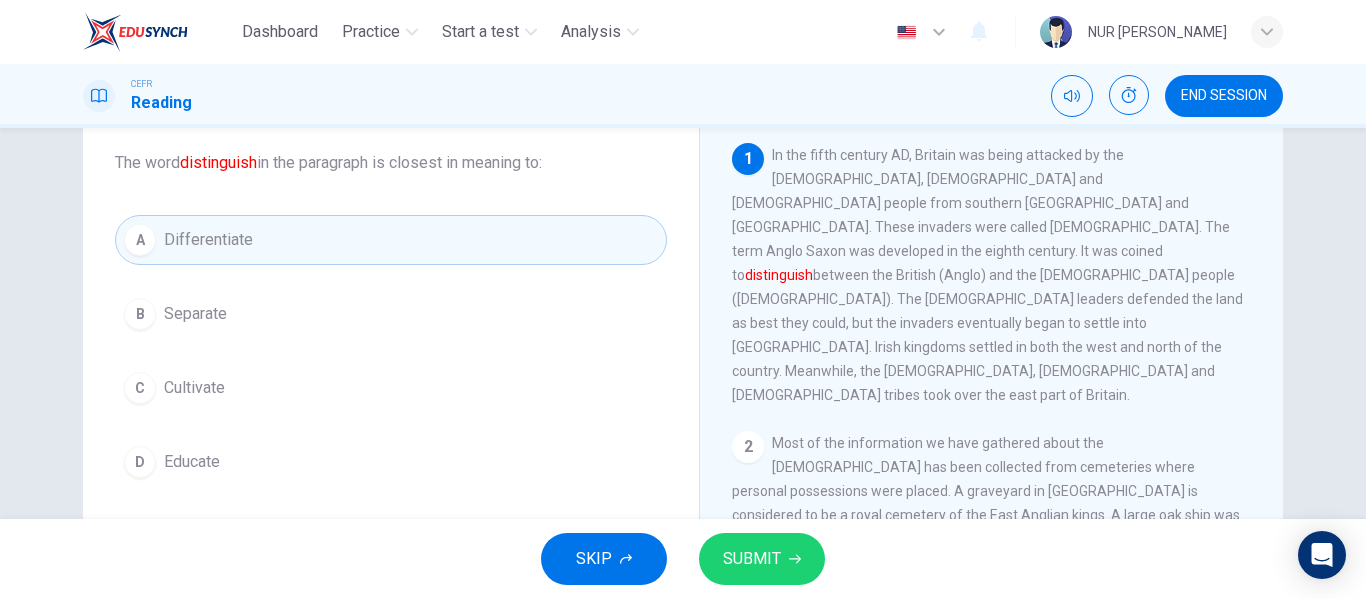scroll, scrollTop: 147, scrollLeft: 0, axis: vertical 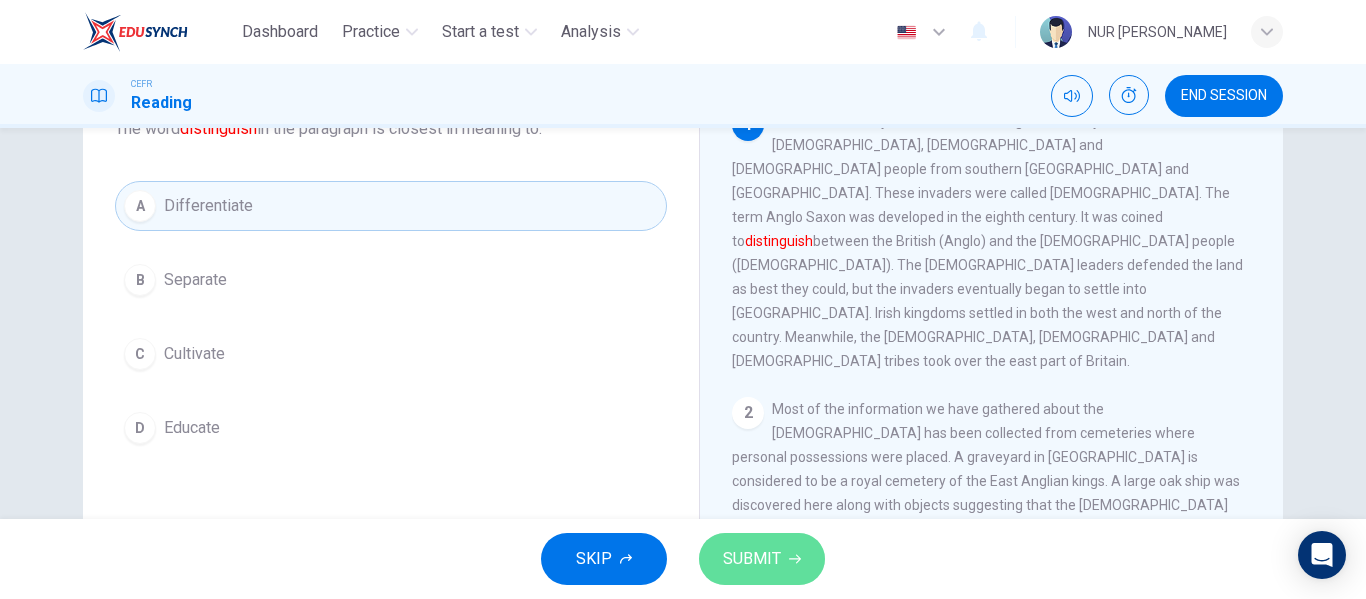 click on "SUBMIT" at bounding box center [762, 559] 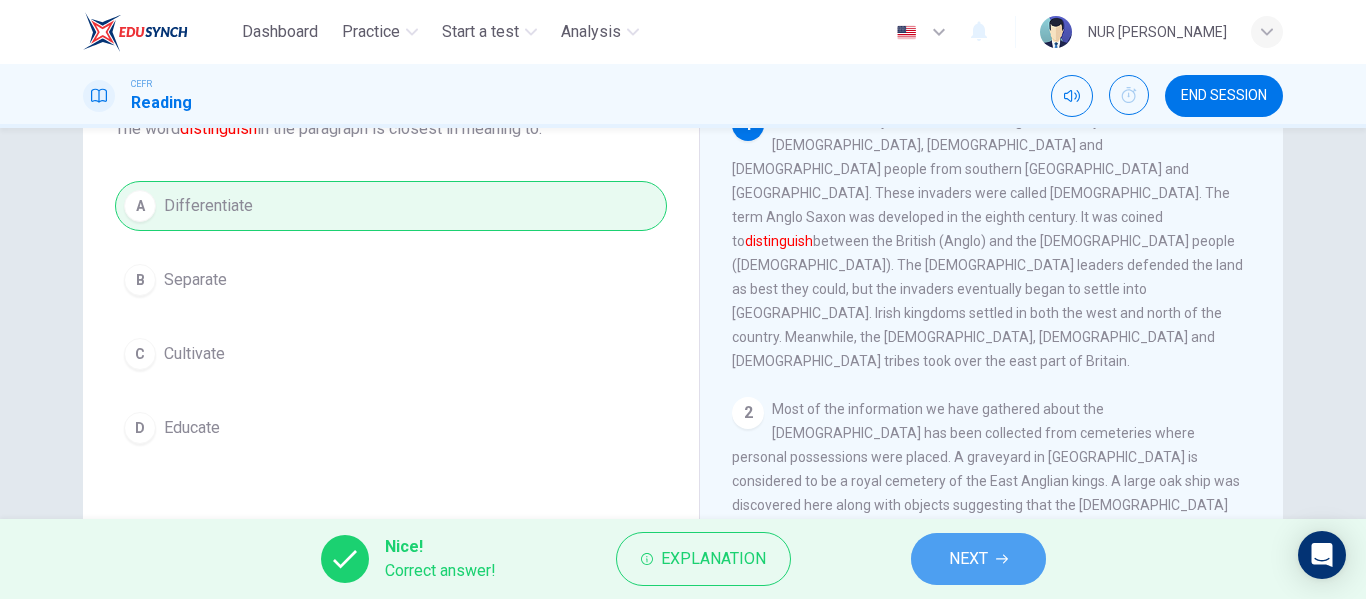 click on "NEXT" at bounding box center [968, 559] 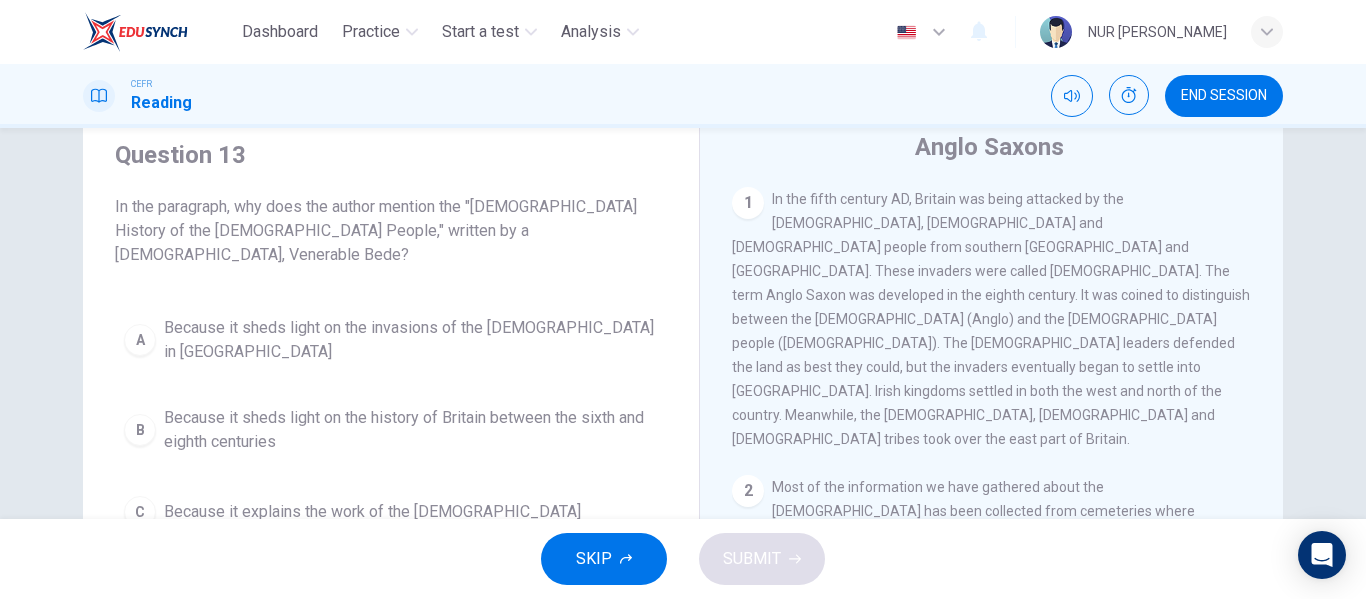 scroll, scrollTop: 68, scrollLeft: 0, axis: vertical 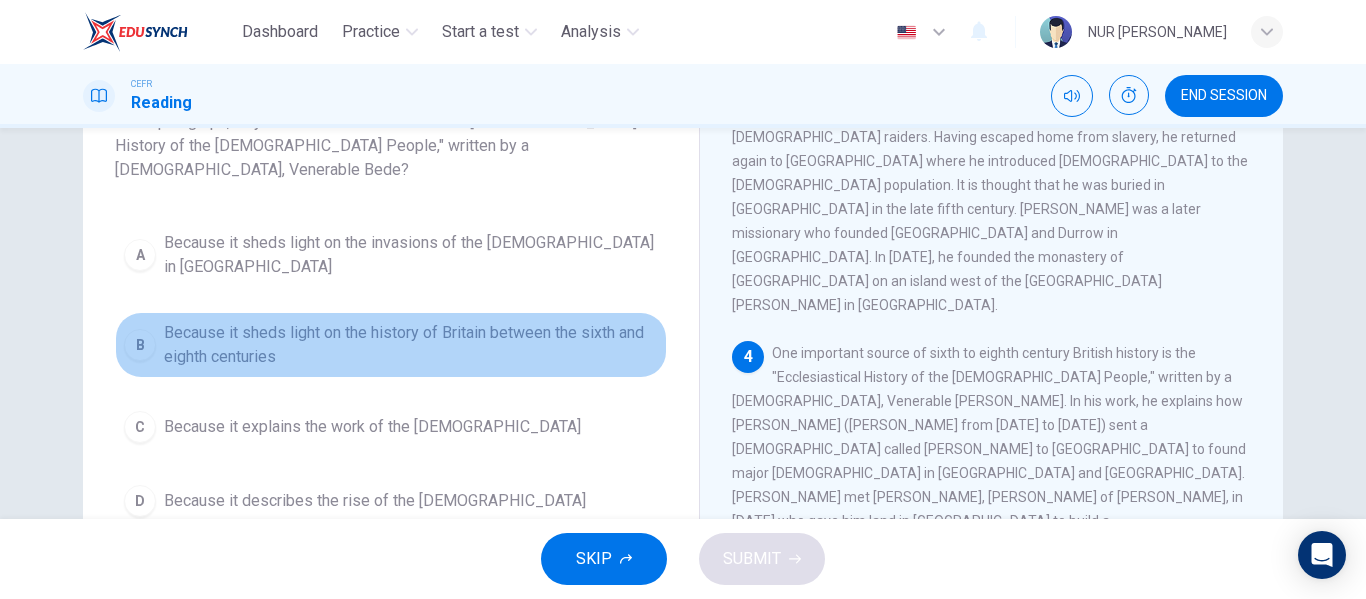 click on "Because it sheds light on the history of Britain between the sixth and eighth centuries" at bounding box center (411, 345) 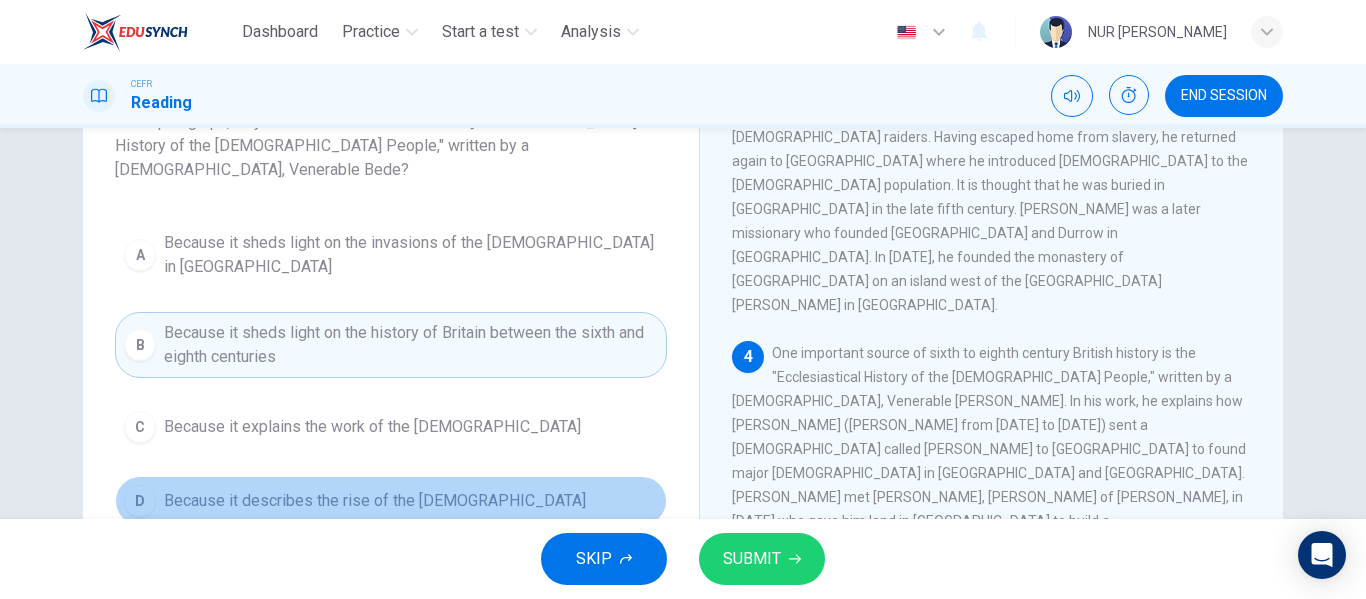 click on "Because it describes the rise of the [DEMOGRAPHIC_DATA]" at bounding box center (375, 501) 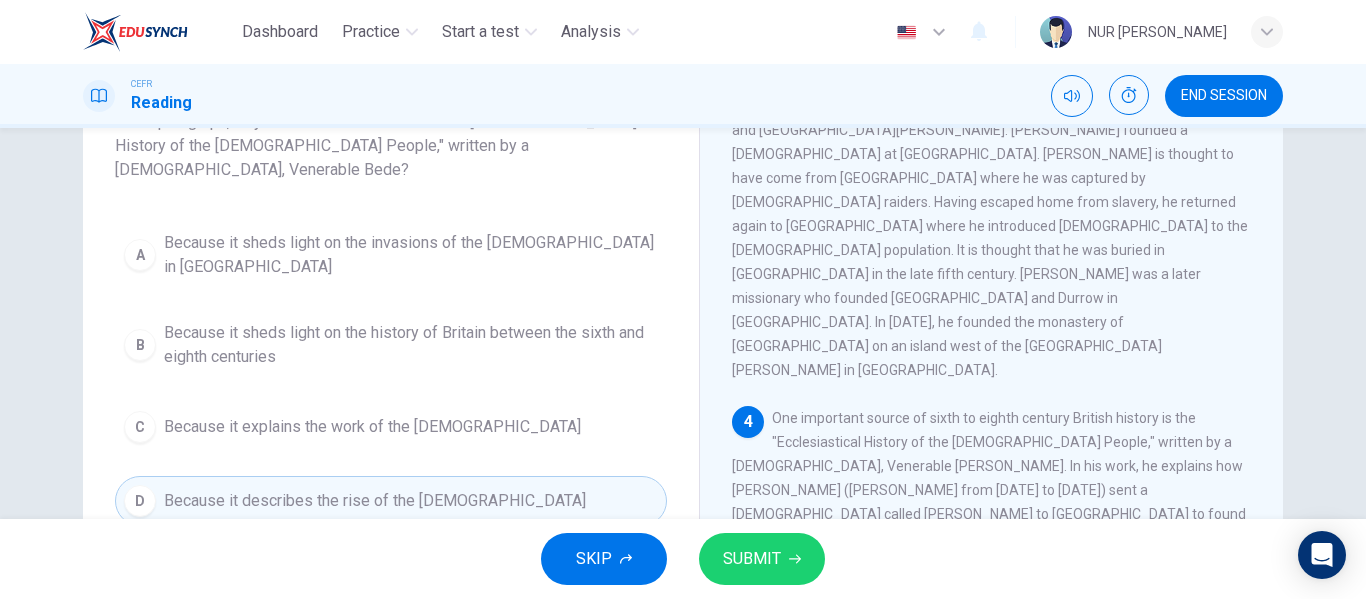 scroll, scrollTop: 537, scrollLeft: 0, axis: vertical 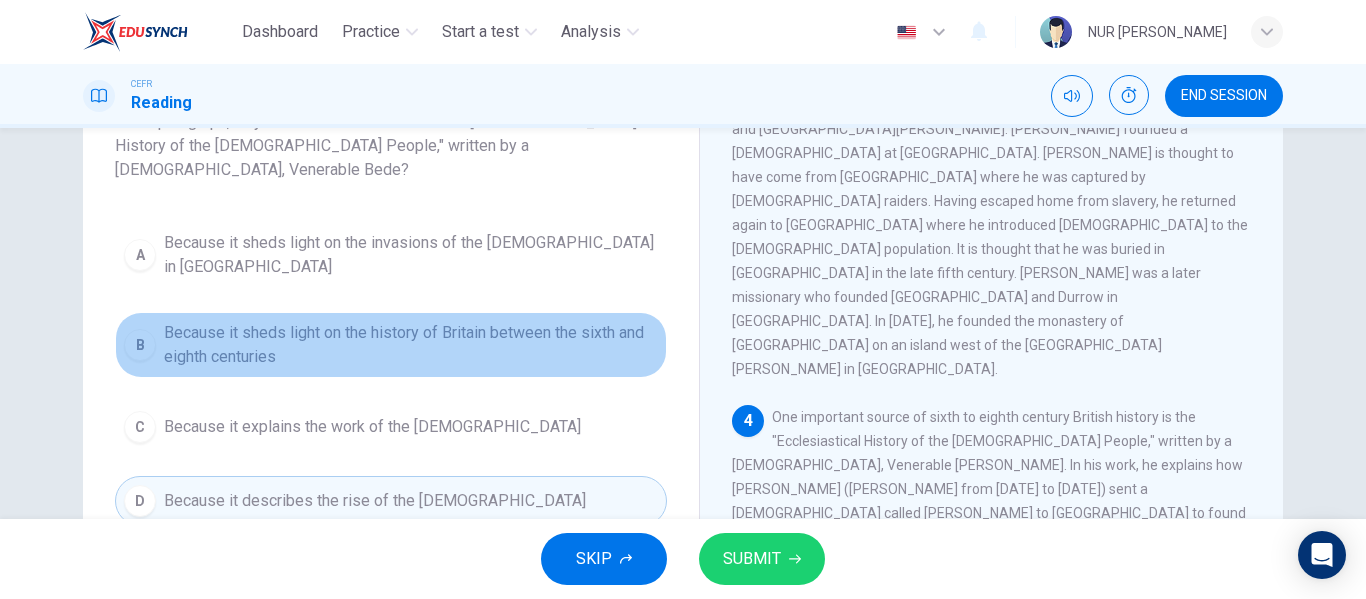 click on "B Because it sheds light on the history of Britain between the sixth and eighth centuries" at bounding box center (391, 345) 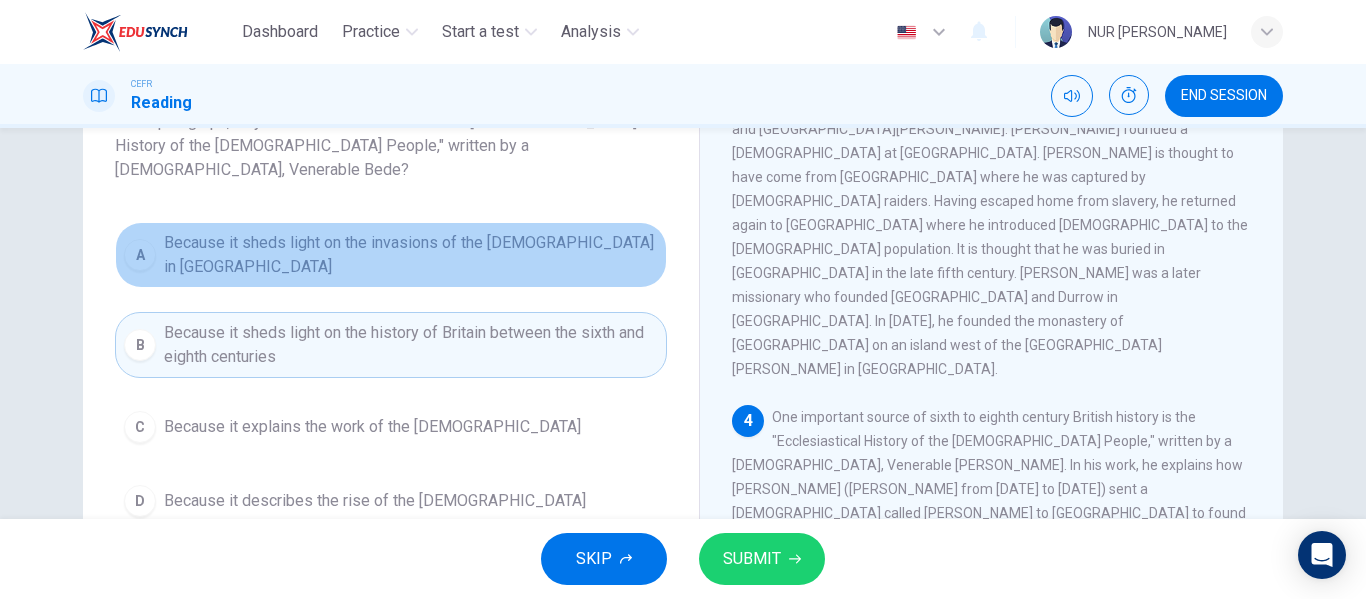 click on "Because it sheds light on the invasions of the [DEMOGRAPHIC_DATA] in [GEOGRAPHIC_DATA]" at bounding box center (411, 255) 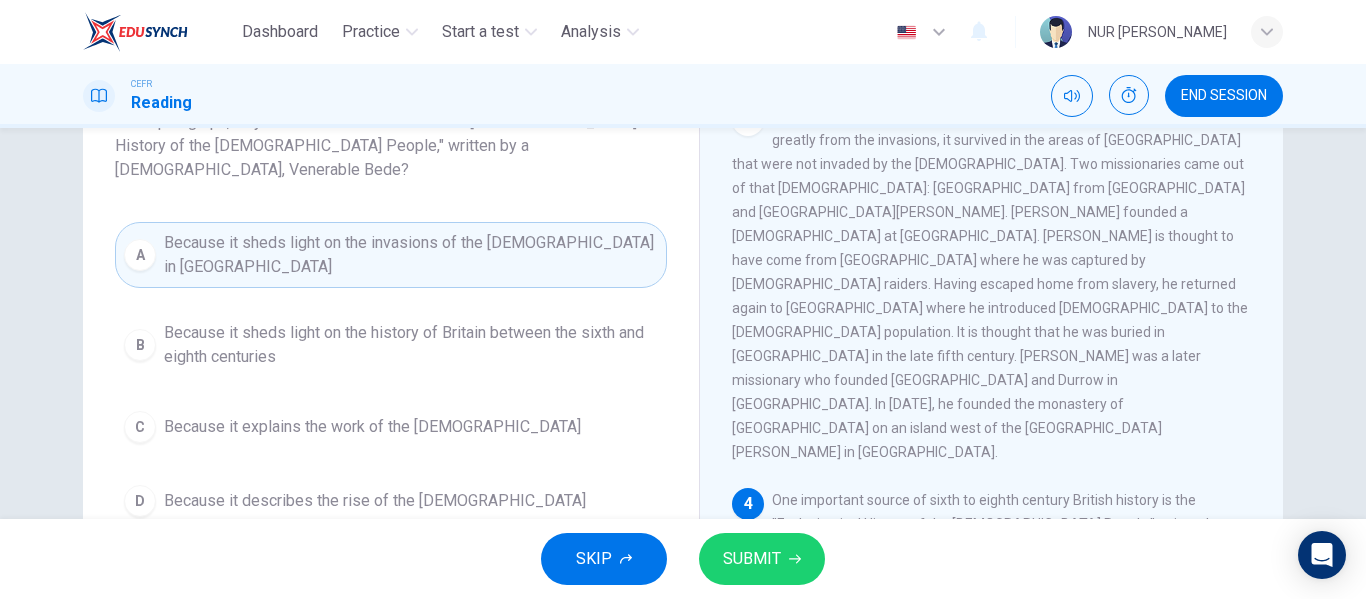 scroll, scrollTop: 453, scrollLeft: 0, axis: vertical 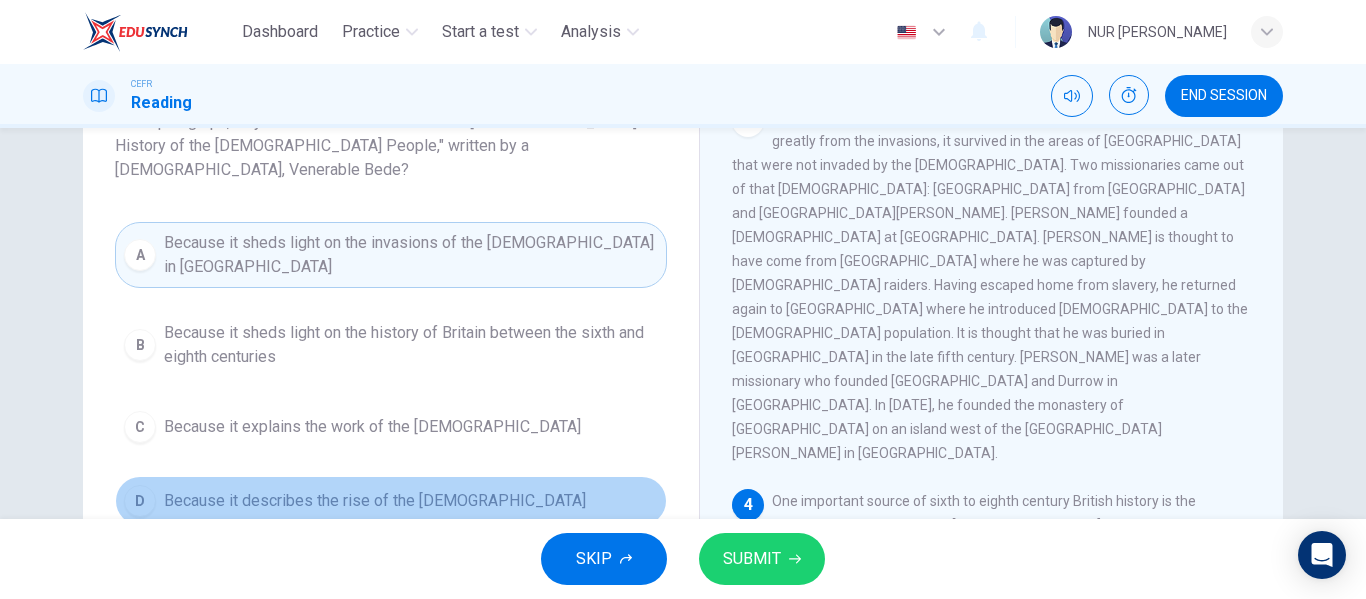 click on "D Because it describes the rise of the [DEMOGRAPHIC_DATA]" at bounding box center [391, 501] 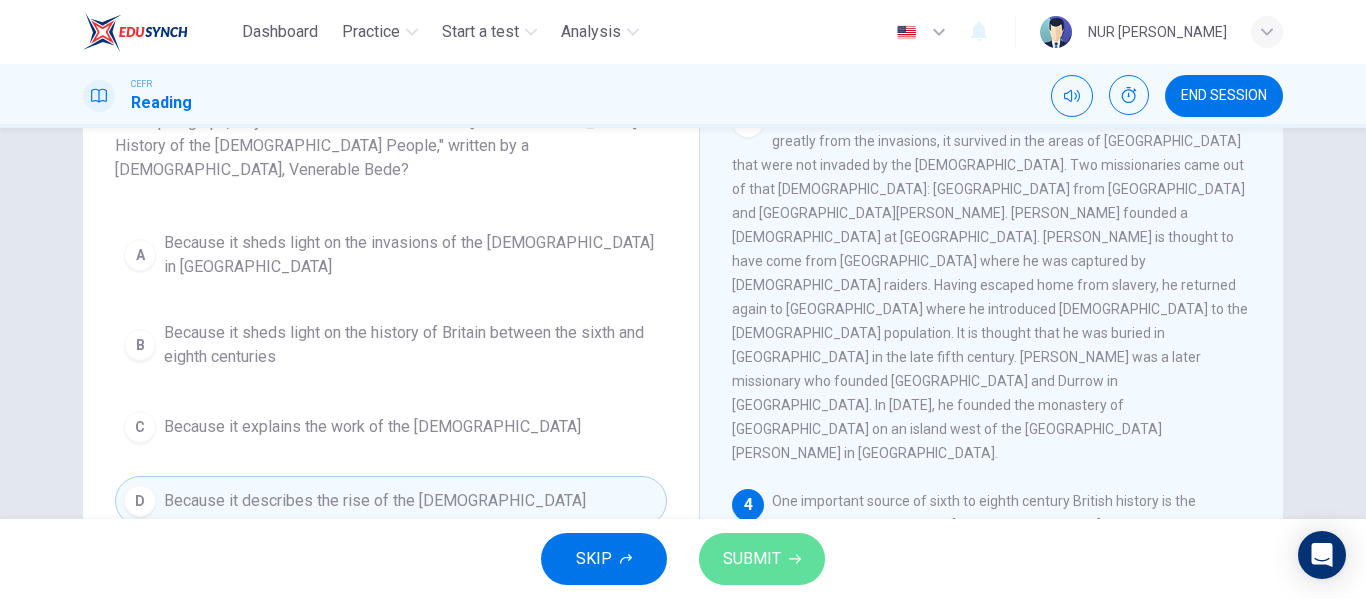 click on "SUBMIT" at bounding box center (762, 559) 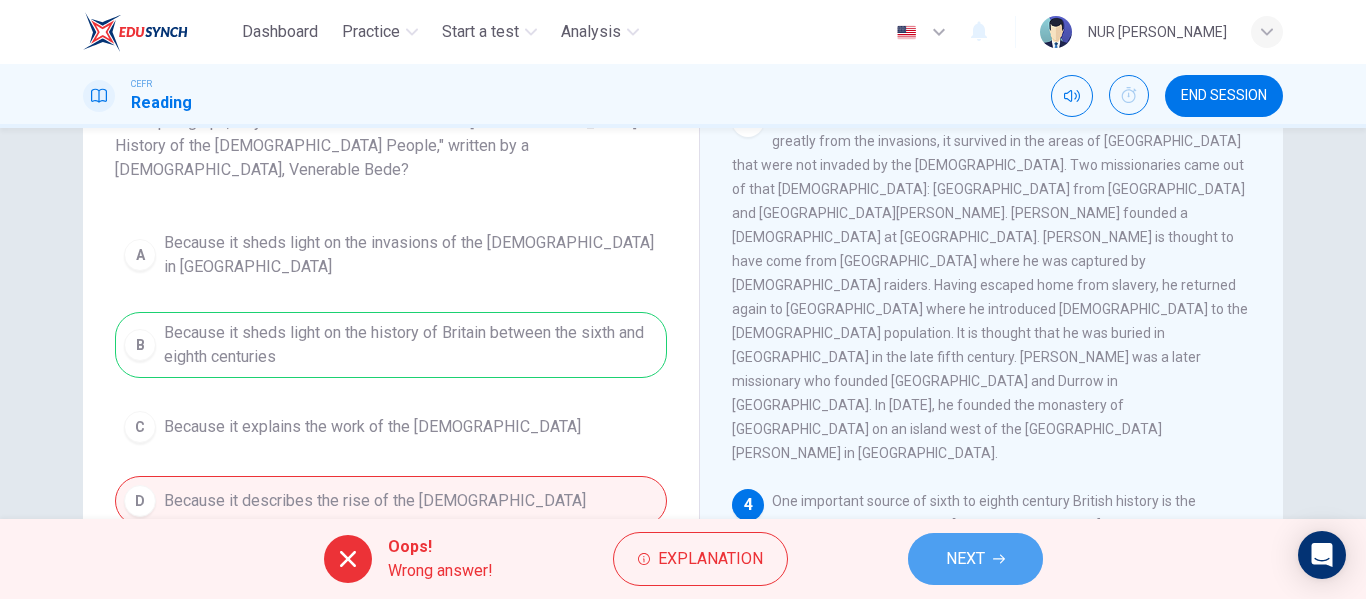 click on "NEXT" at bounding box center [975, 559] 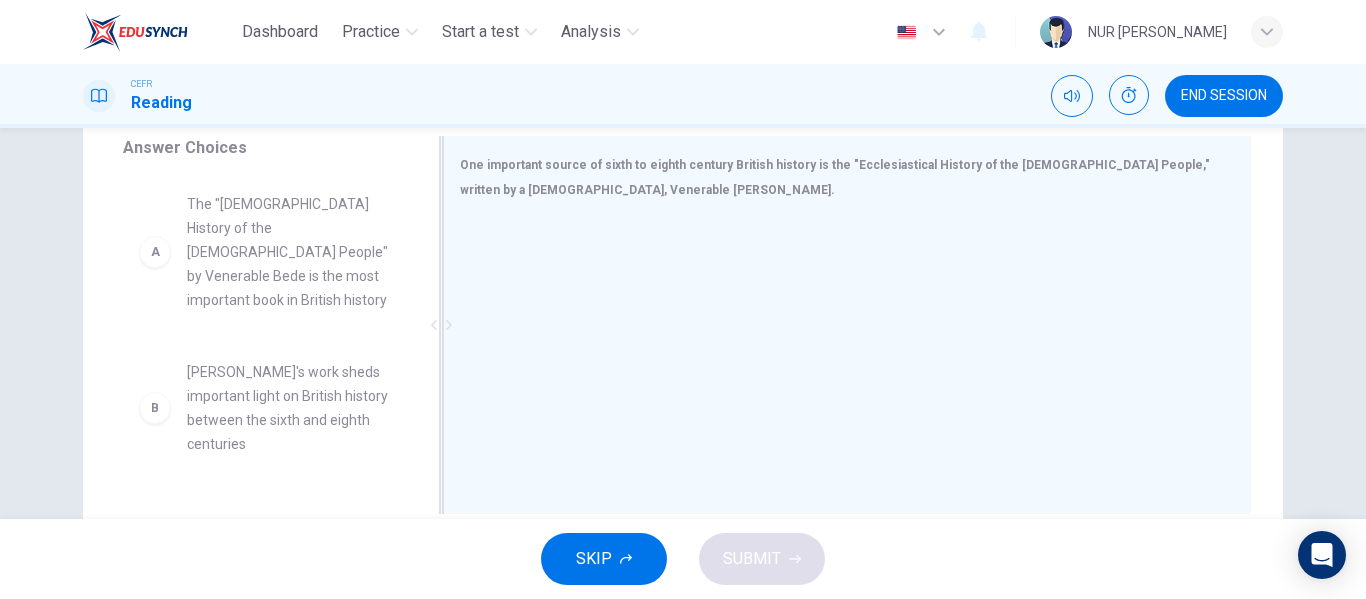 scroll, scrollTop: 338, scrollLeft: 0, axis: vertical 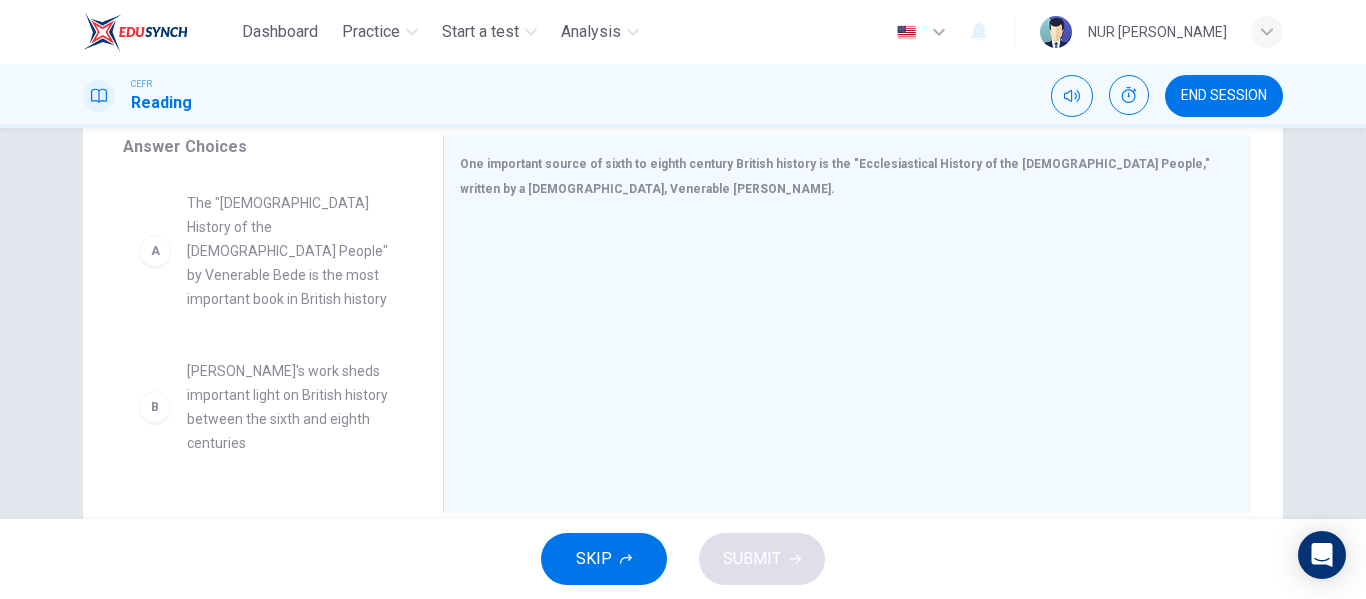 drag, startPoint x: 810, startPoint y: 492, endPoint x: 221, endPoint y: 275, distance: 627.70215 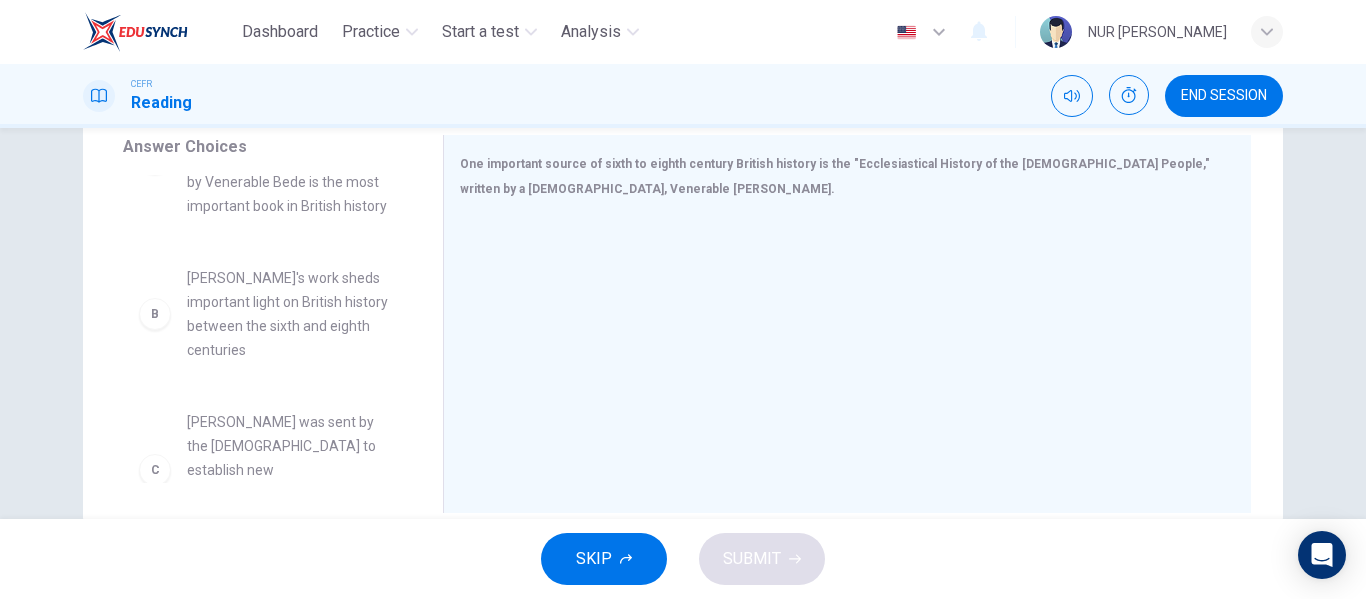 scroll, scrollTop: 94, scrollLeft: 0, axis: vertical 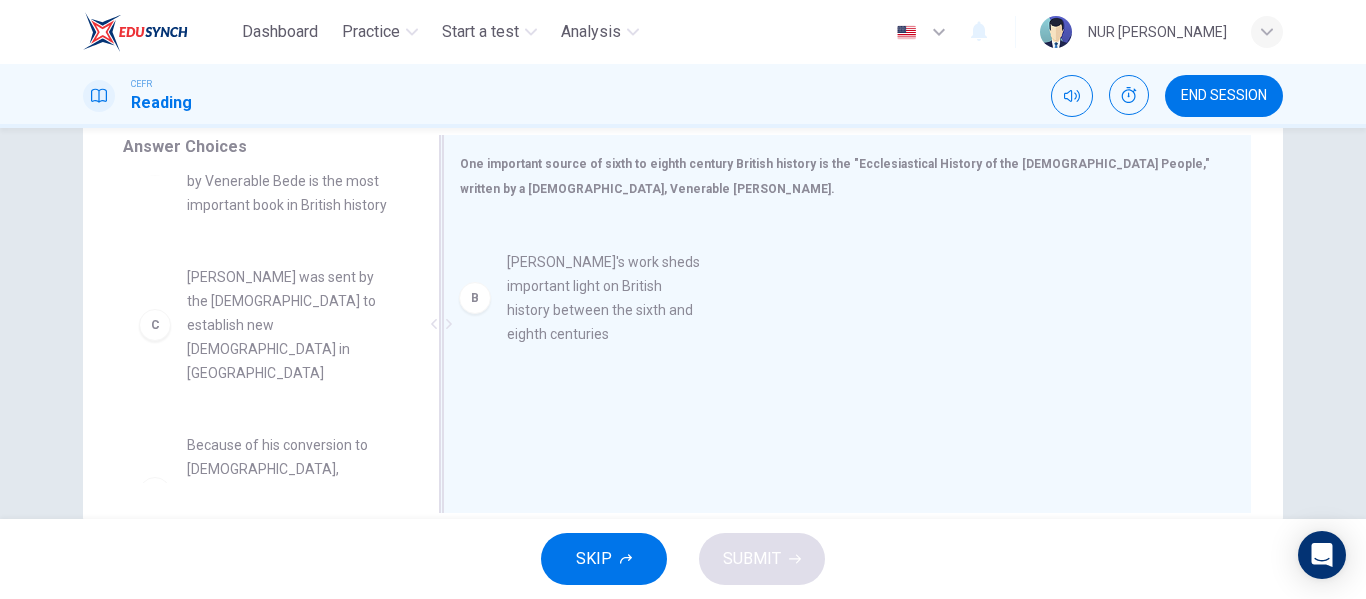 drag, startPoint x: 152, startPoint y: 311, endPoint x: 502, endPoint y: 296, distance: 350.3213 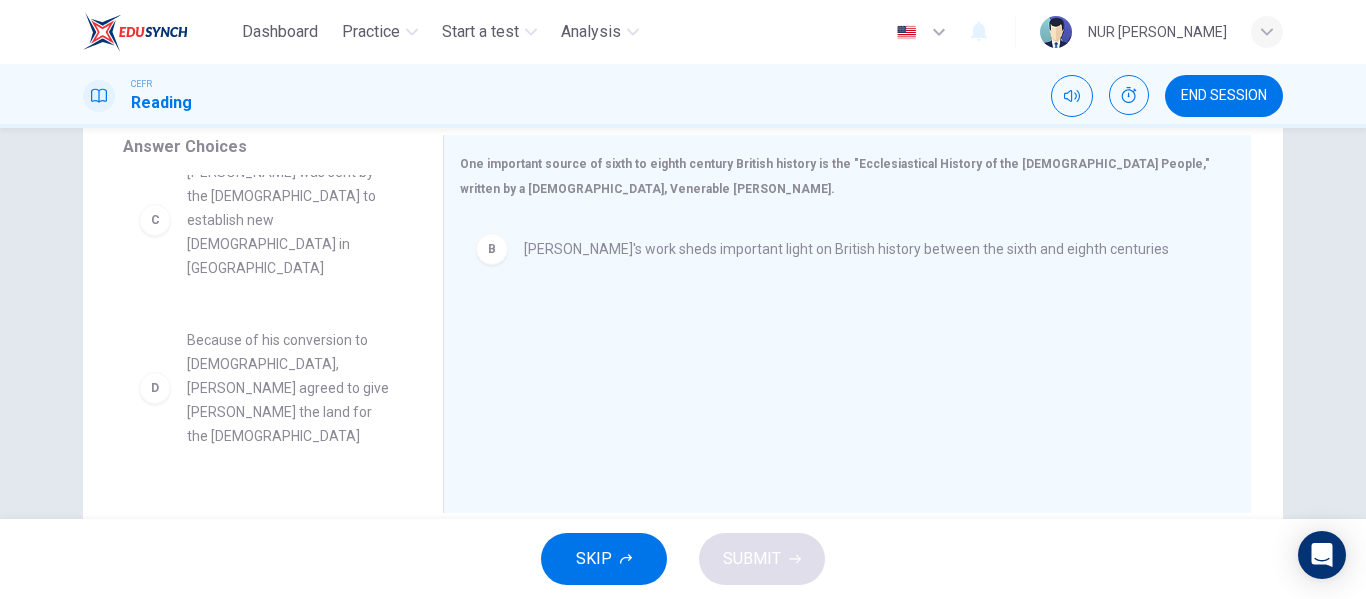 scroll, scrollTop: 204, scrollLeft: 0, axis: vertical 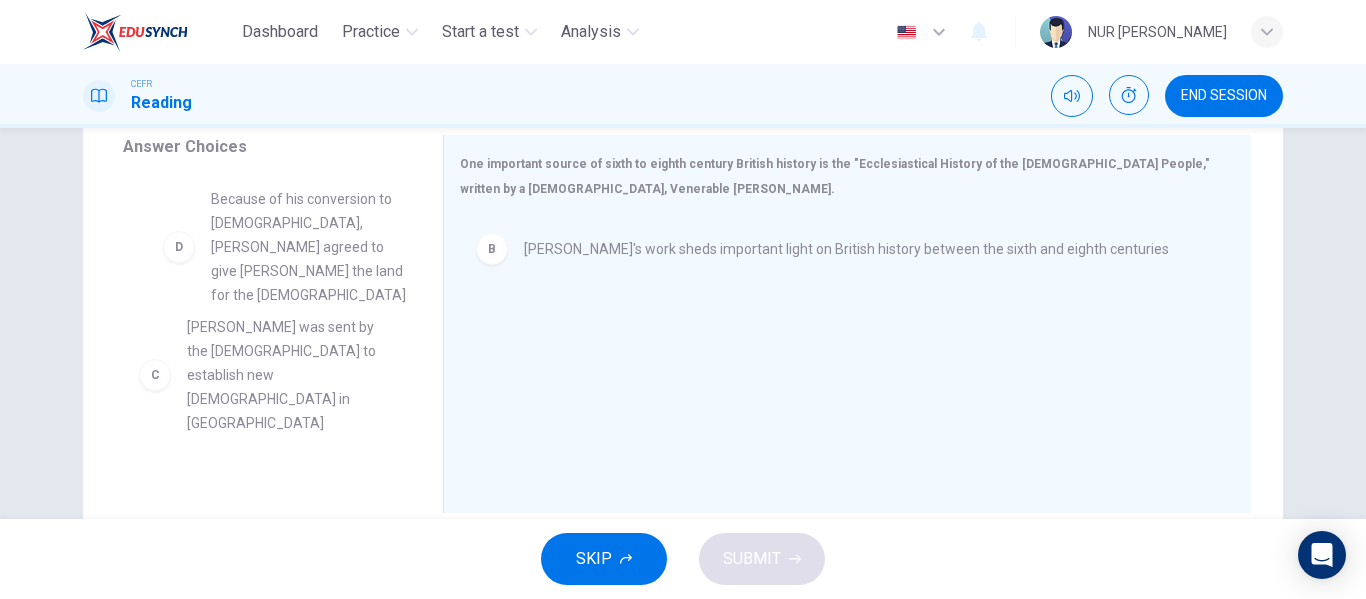 drag, startPoint x: 179, startPoint y: 332, endPoint x: 254, endPoint y: 260, distance: 103.96634 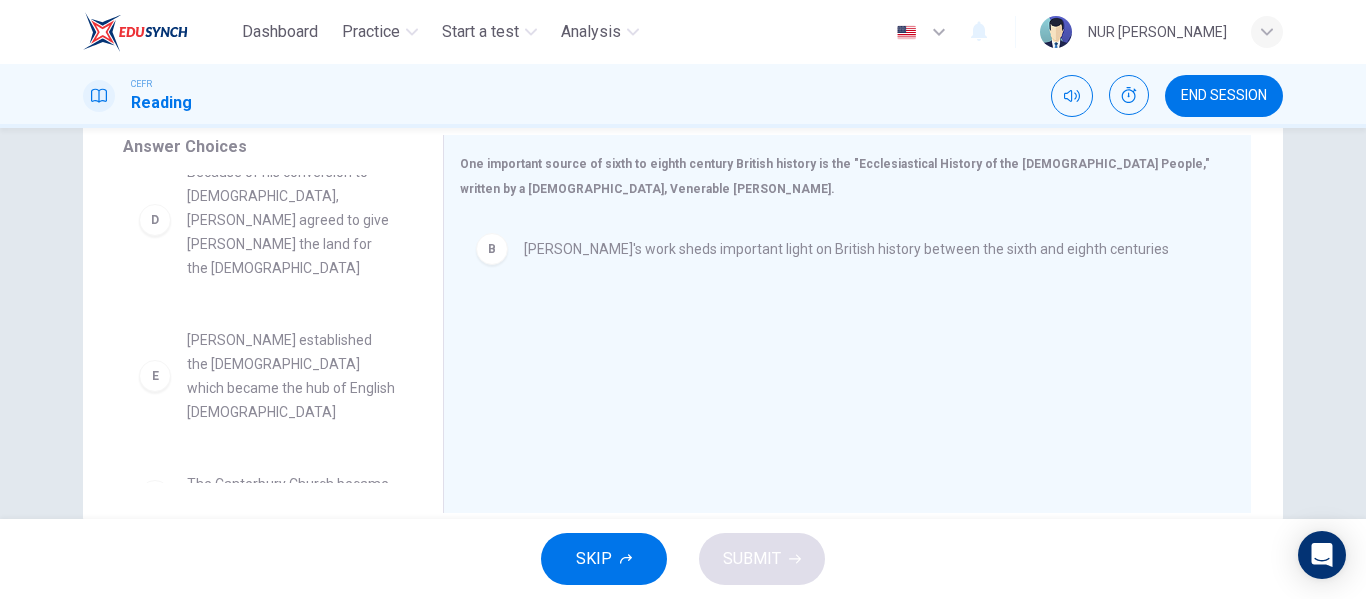 scroll, scrollTop: 372, scrollLeft: 0, axis: vertical 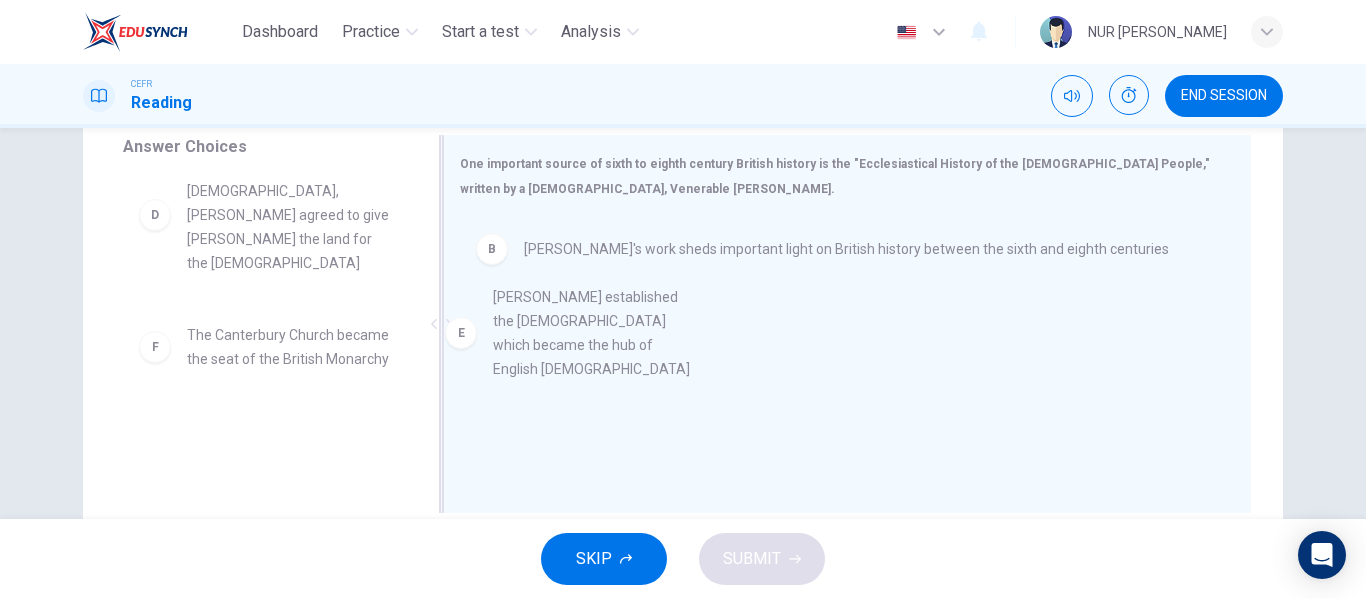 drag, startPoint x: 191, startPoint y: 314, endPoint x: 513, endPoint y: 348, distance: 323.79007 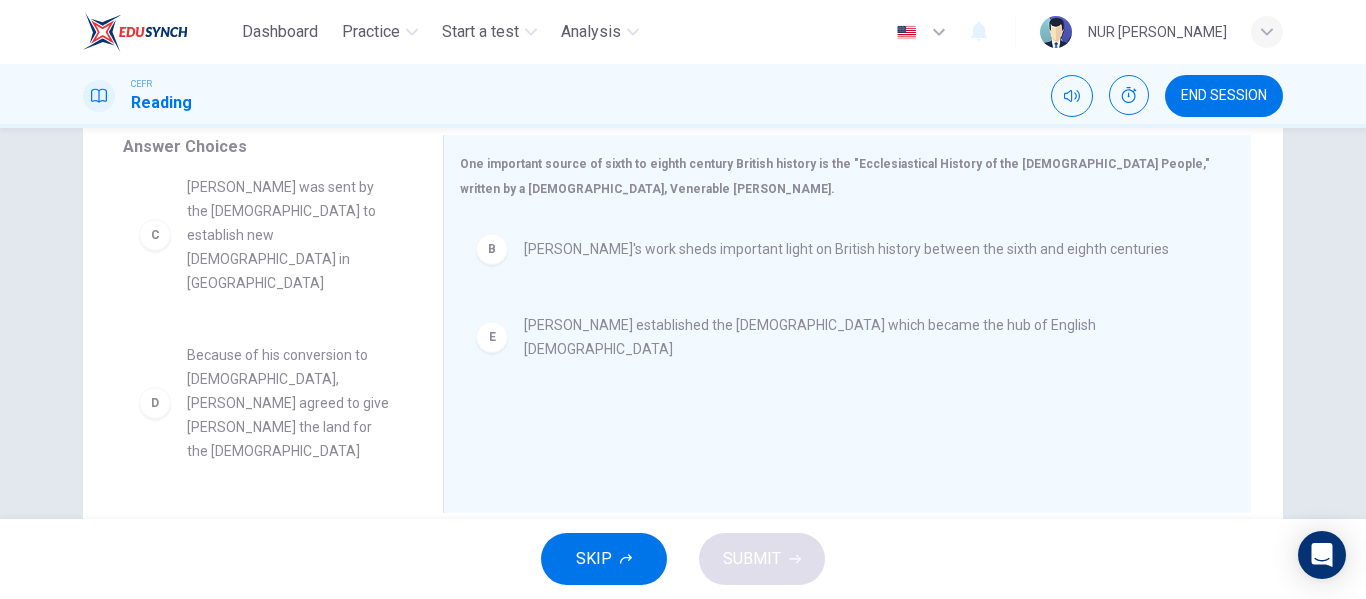 scroll, scrollTop: 228, scrollLeft: 0, axis: vertical 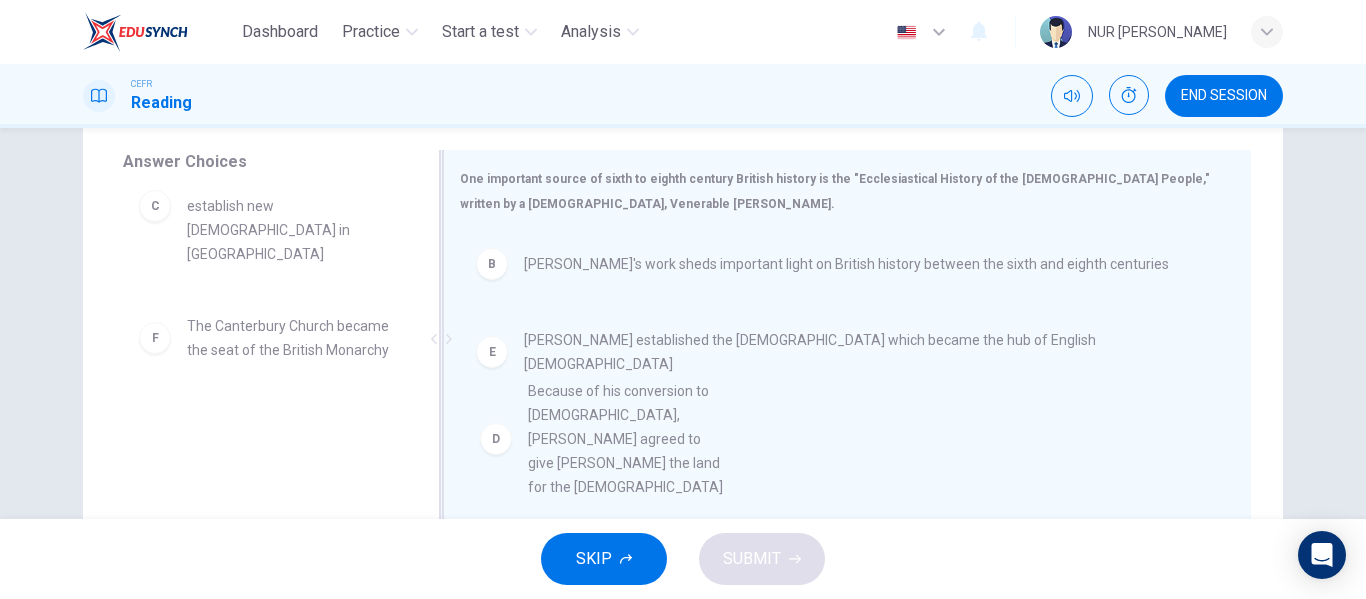 drag, startPoint x: 262, startPoint y: 292, endPoint x: 615, endPoint y: 409, distance: 371.8844 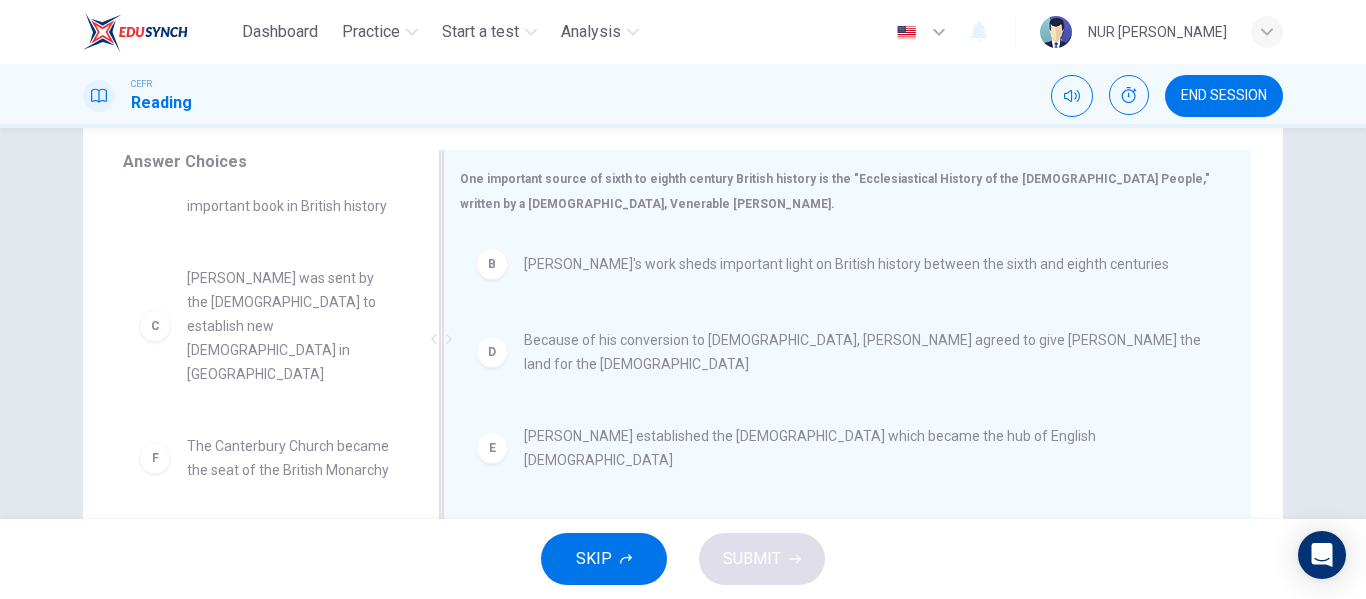 scroll, scrollTop: 84, scrollLeft: 0, axis: vertical 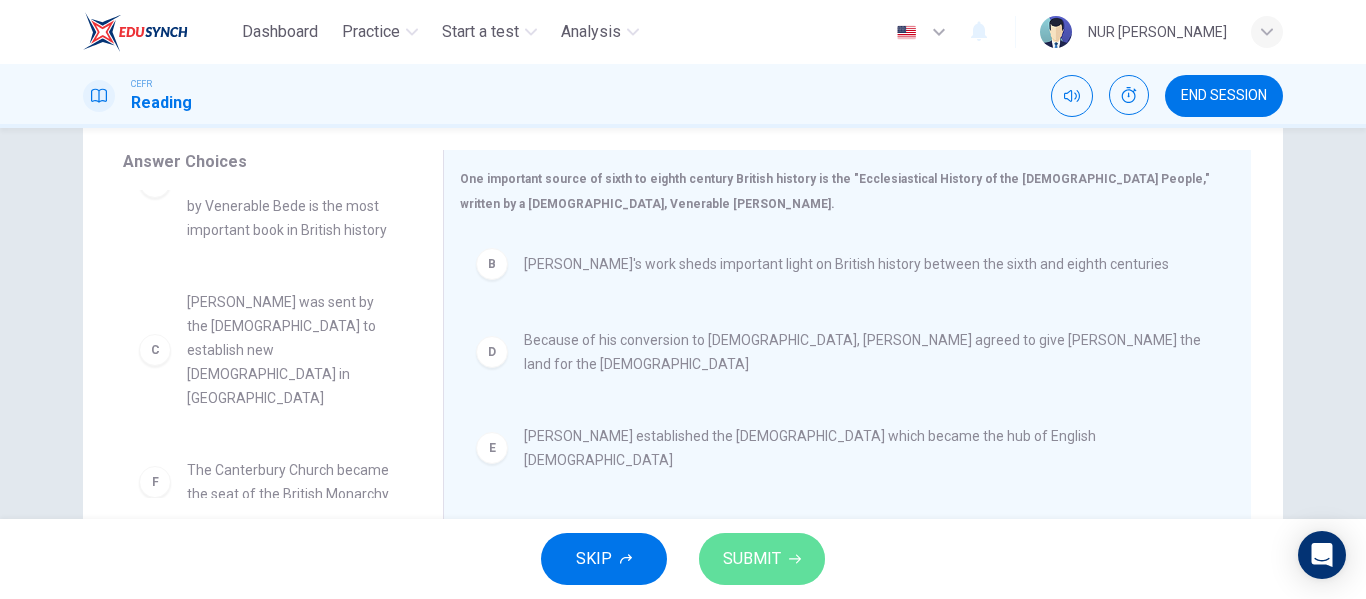 click on "SUBMIT" at bounding box center (752, 559) 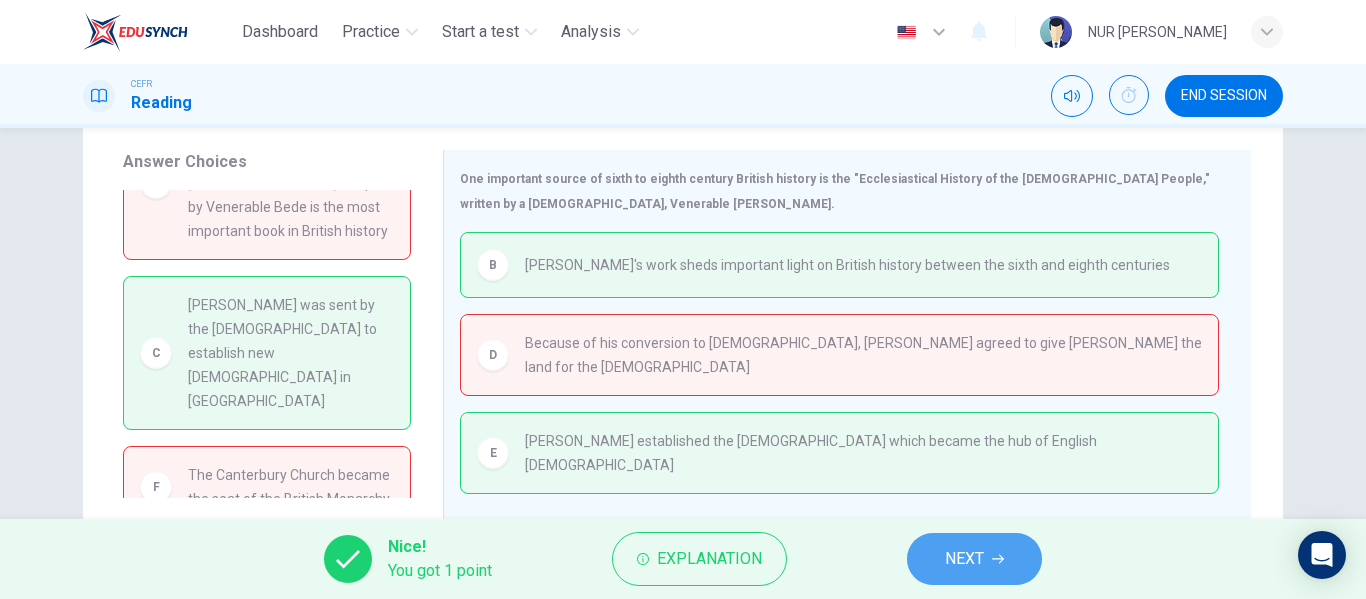 click on "NEXT" at bounding box center [964, 559] 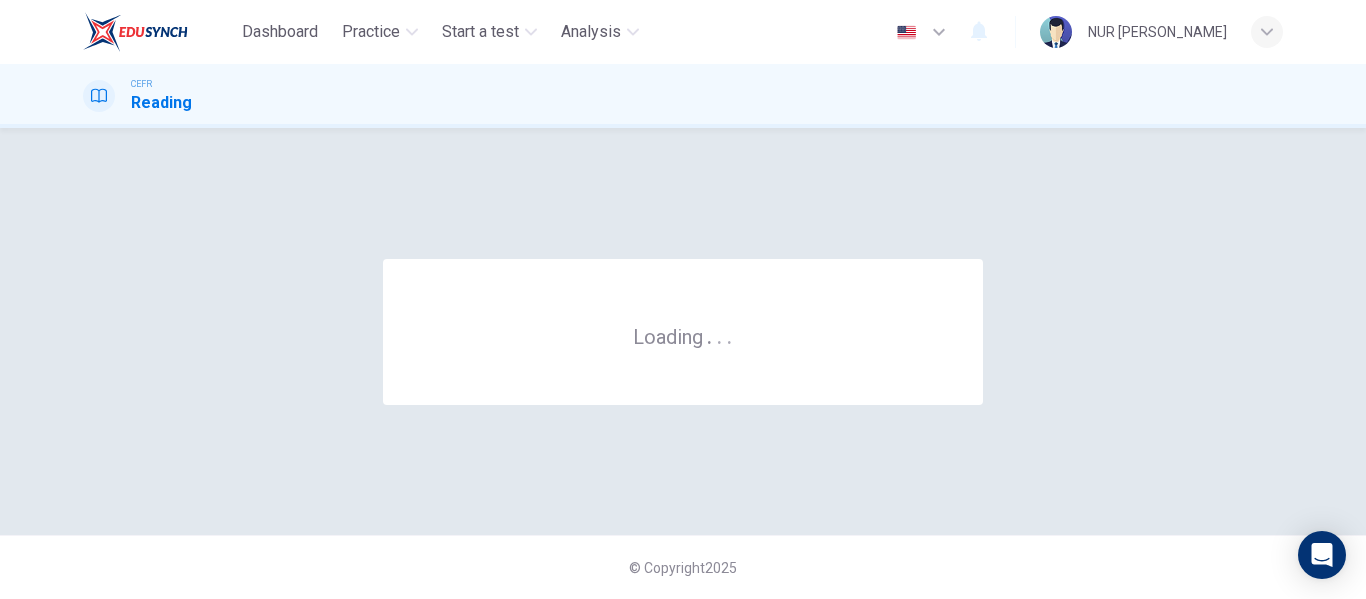 scroll, scrollTop: 0, scrollLeft: 0, axis: both 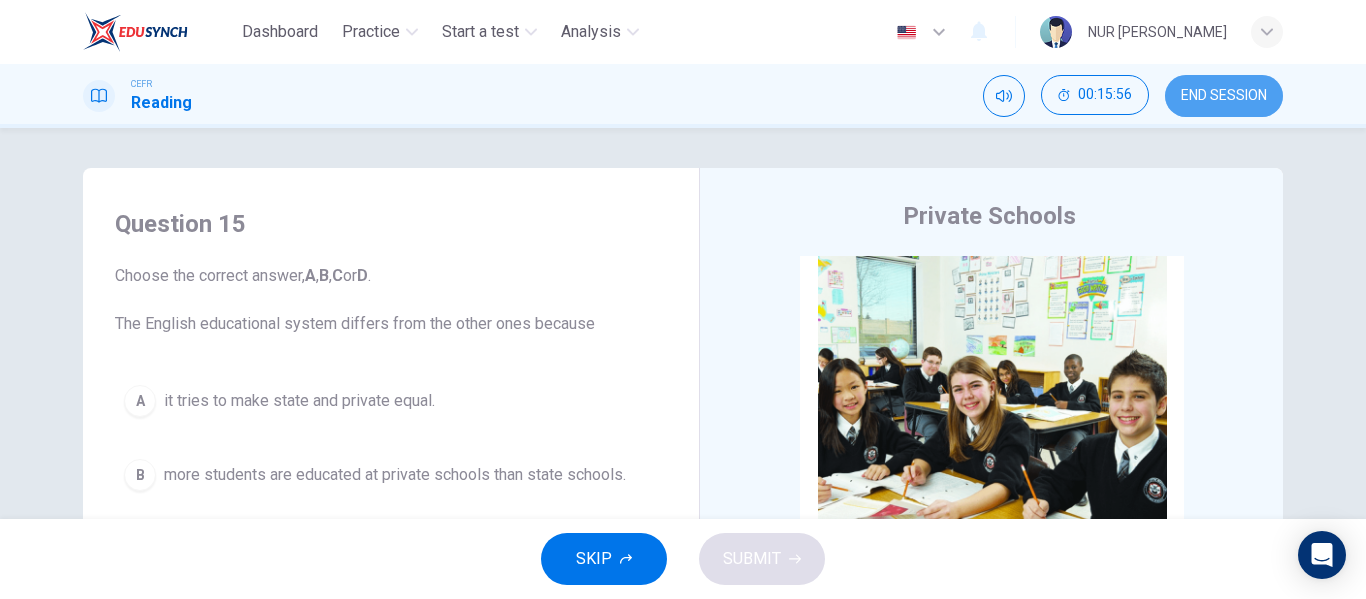 click on "END SESSION" at bounding box center (1224, 96) 